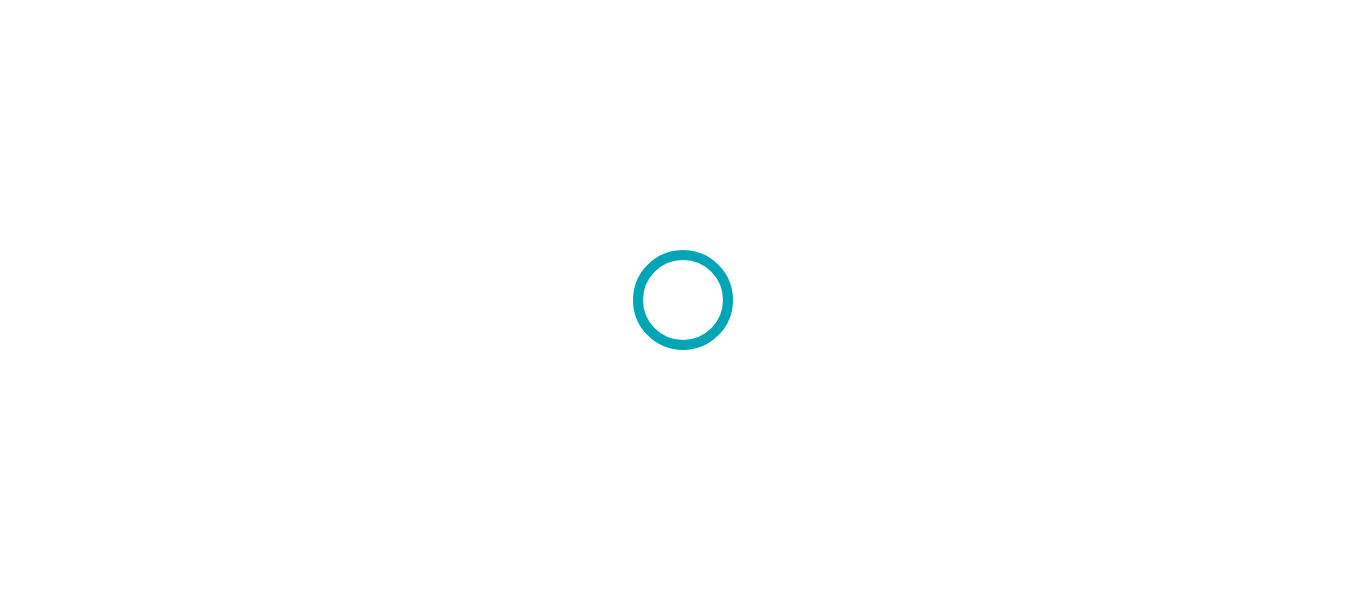 scroll, scrollTop: 0, scrollLeft: 0, axis: both 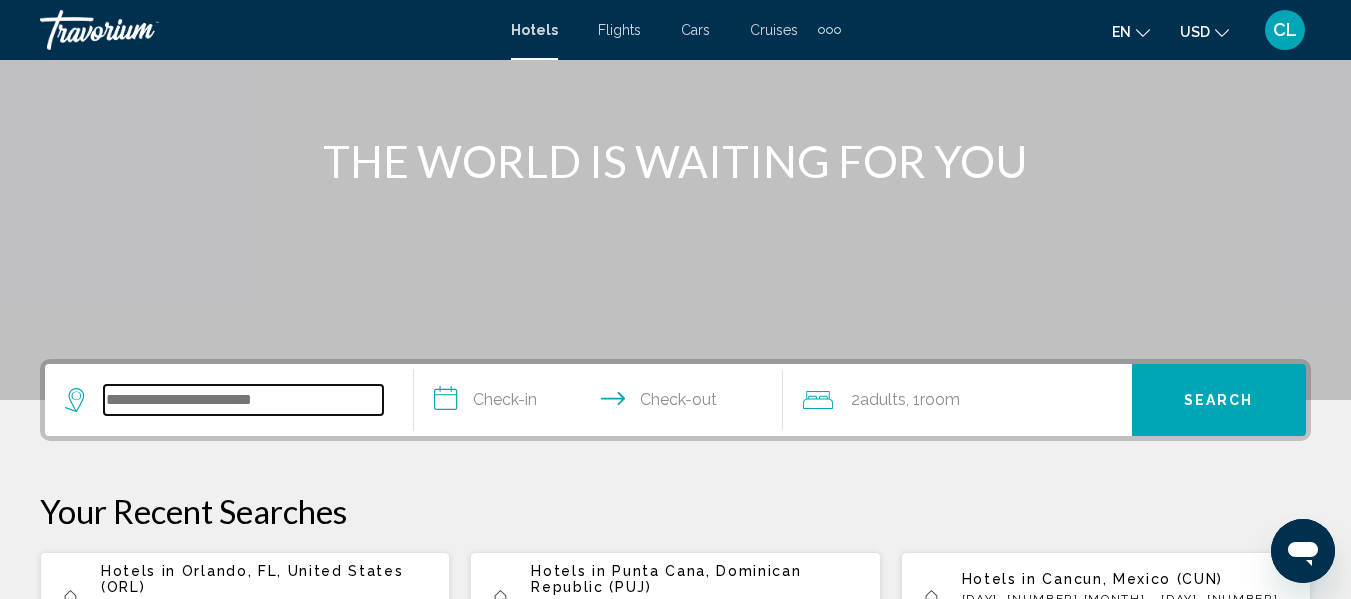 click at bounding box center (243, 400) 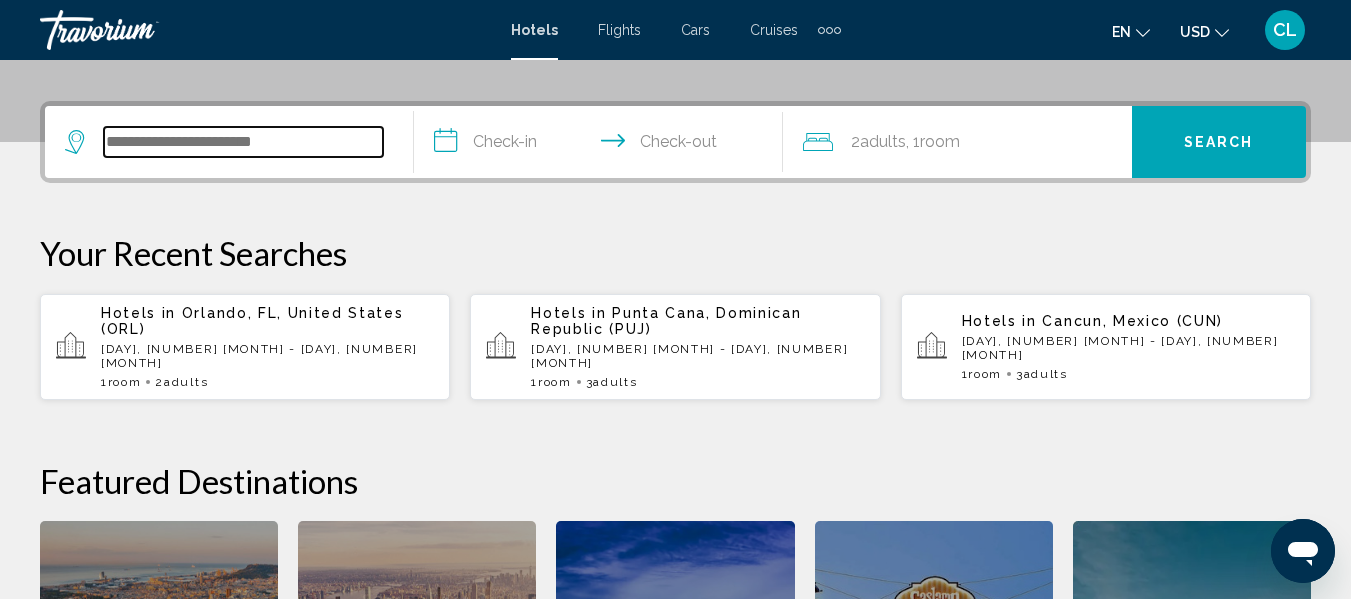 scroll, scrollTop: 494, scrollLeft: 0, axis: vertical 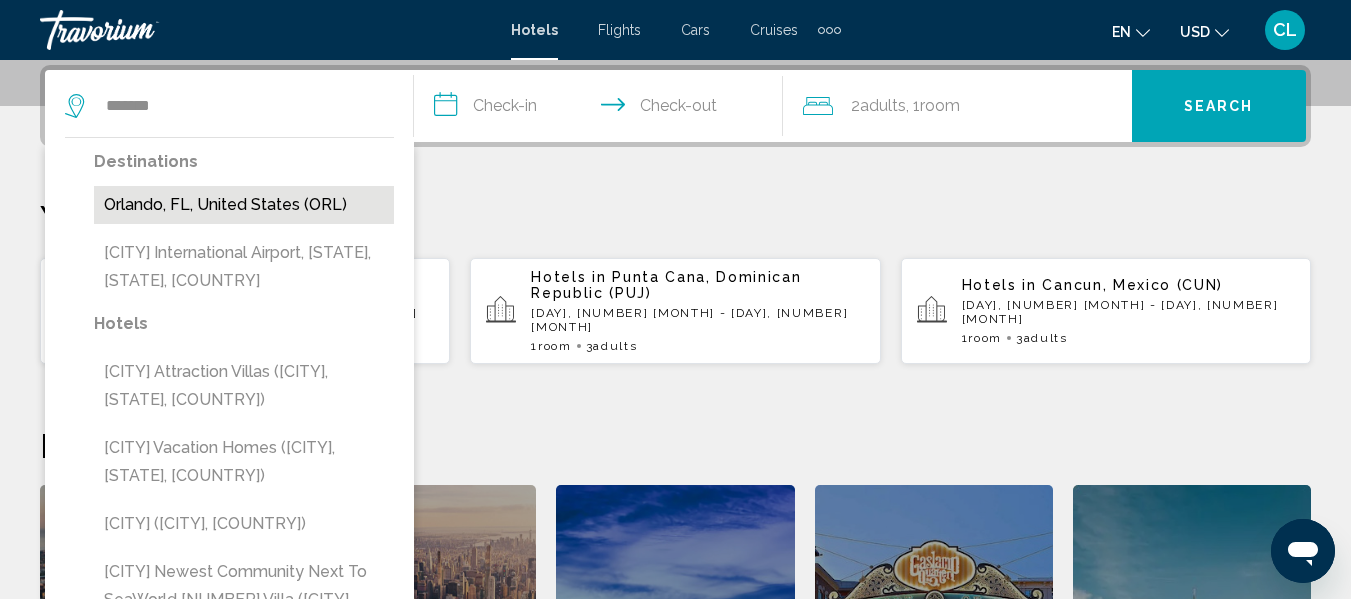 click on "Orlando, FL, United States (ORL)" at bounding box center (244, 205) 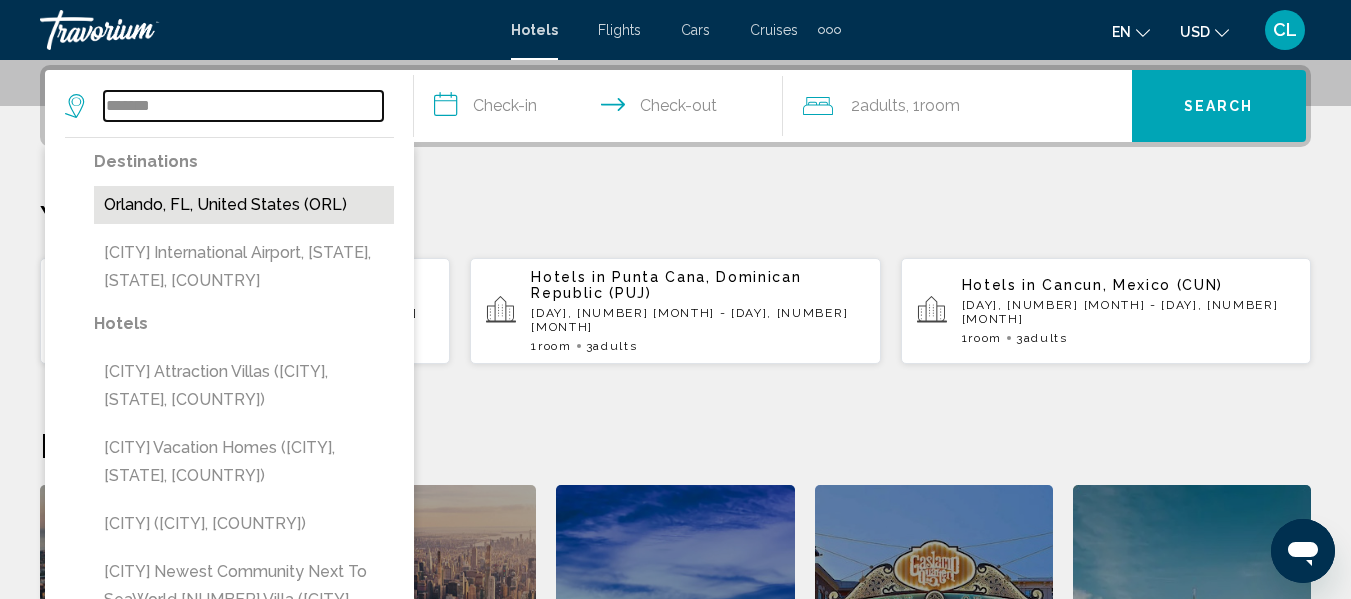 type on "**********" 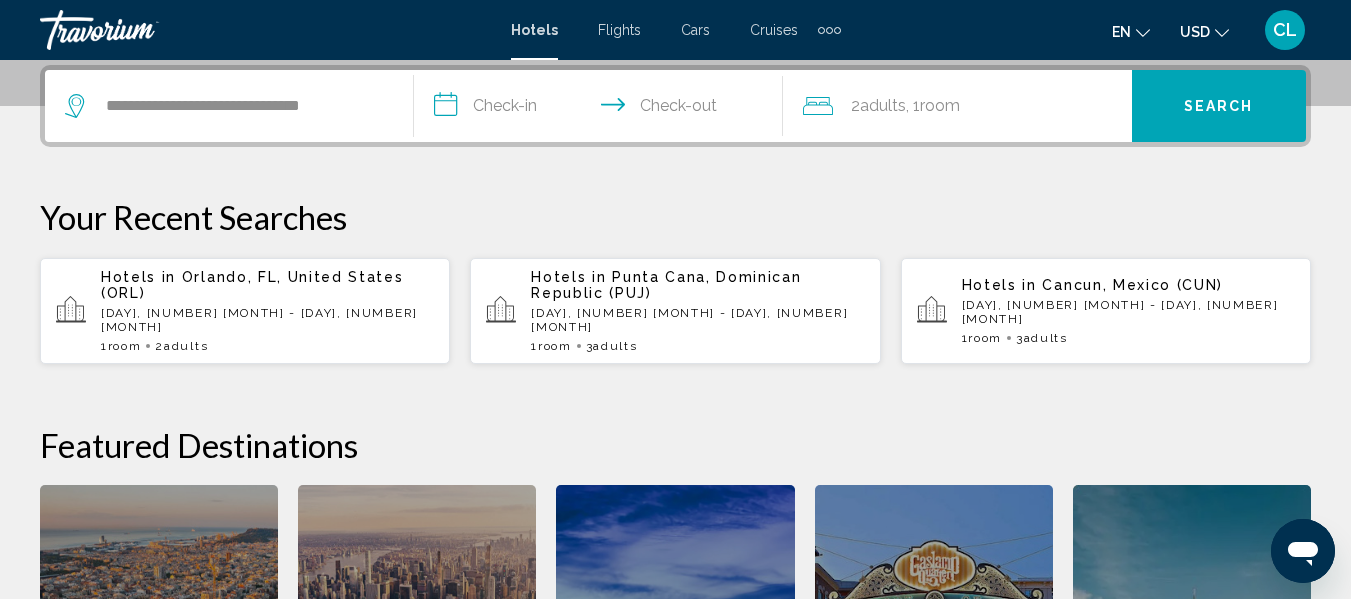 click on "**********" at bounding box center (602, 109) 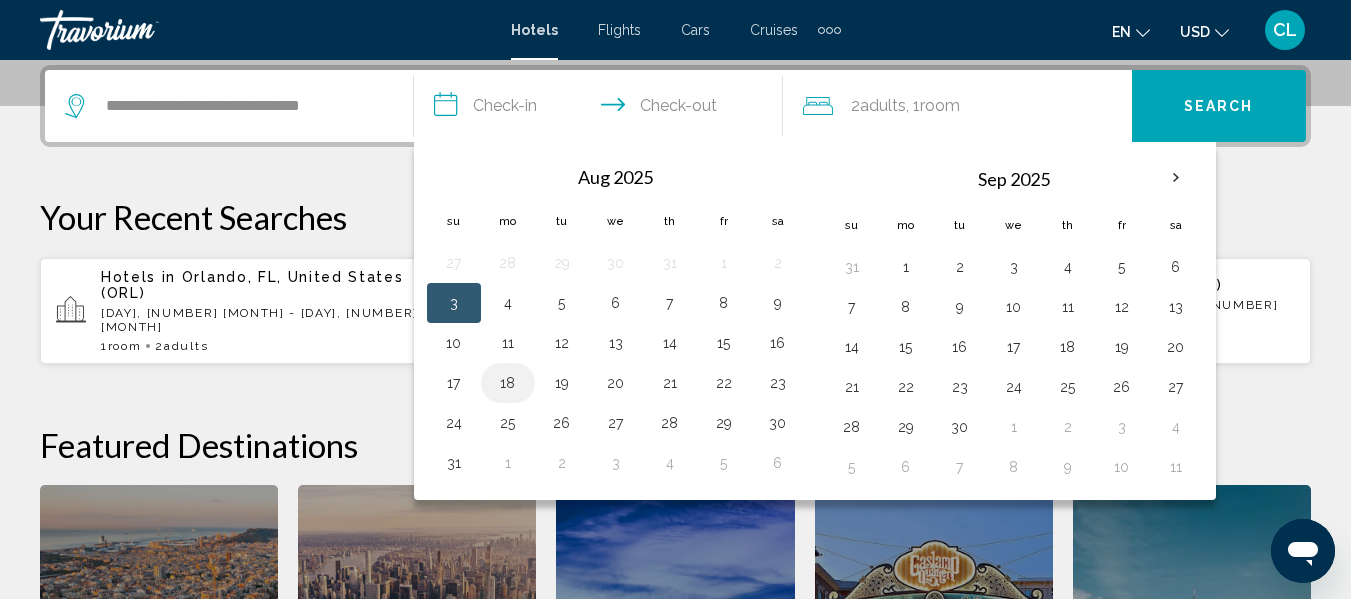 click on "18" at bounding box center (508, 383) 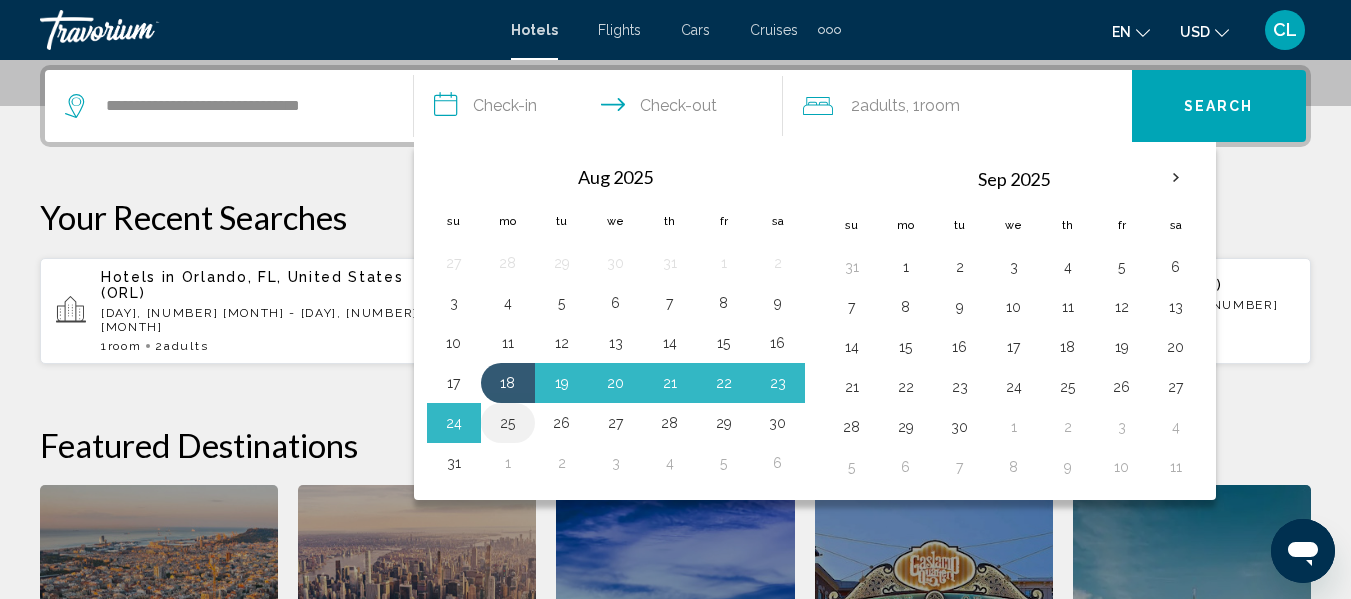 click on "25" at bounding box center [508, 423] 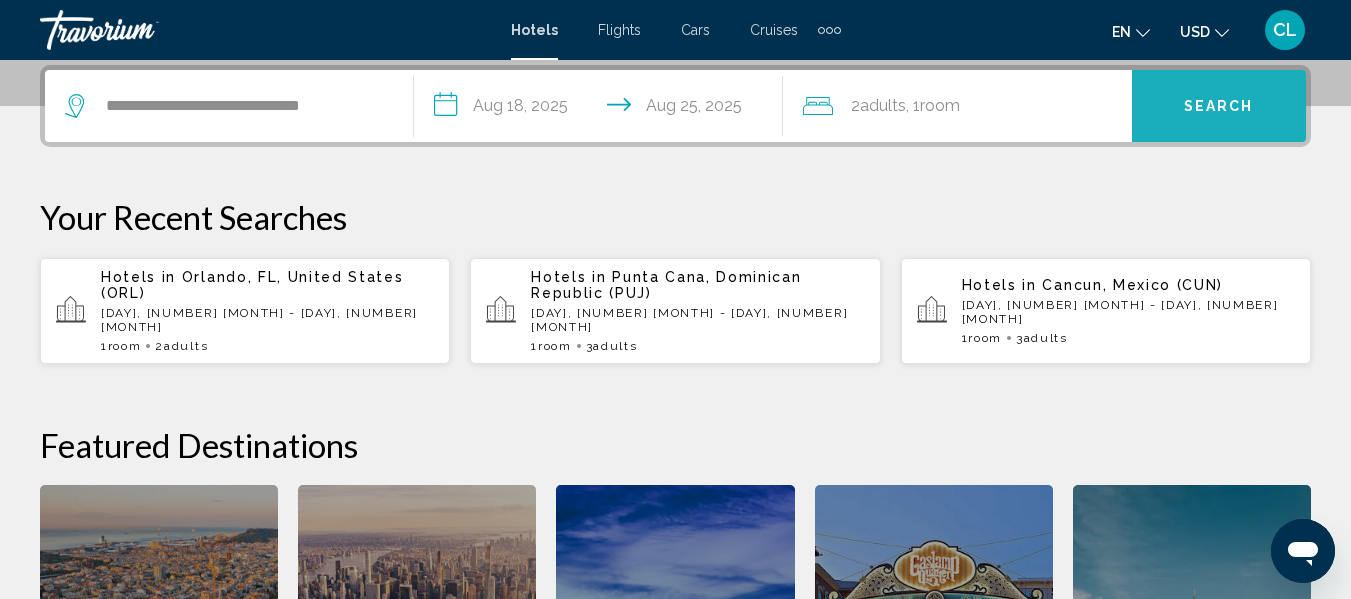 click on "Search" at bounding box center (1219, 107) 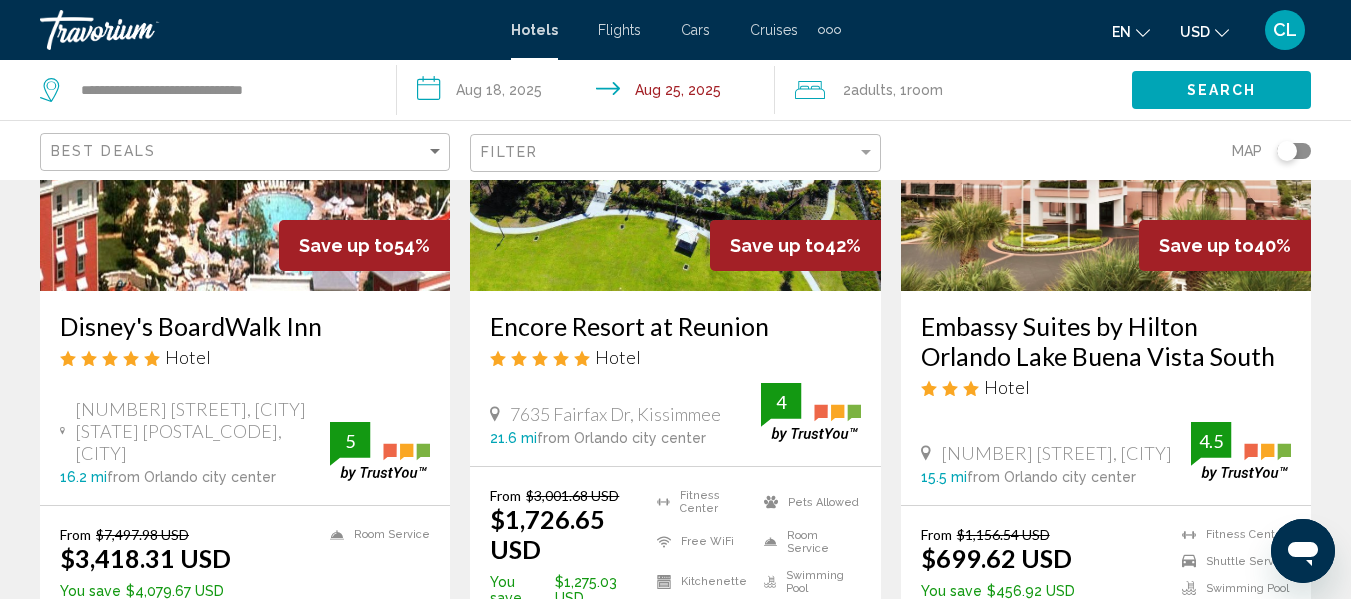 scroll, scrollTop: 280, scrollLeft: 0, axis: vertical 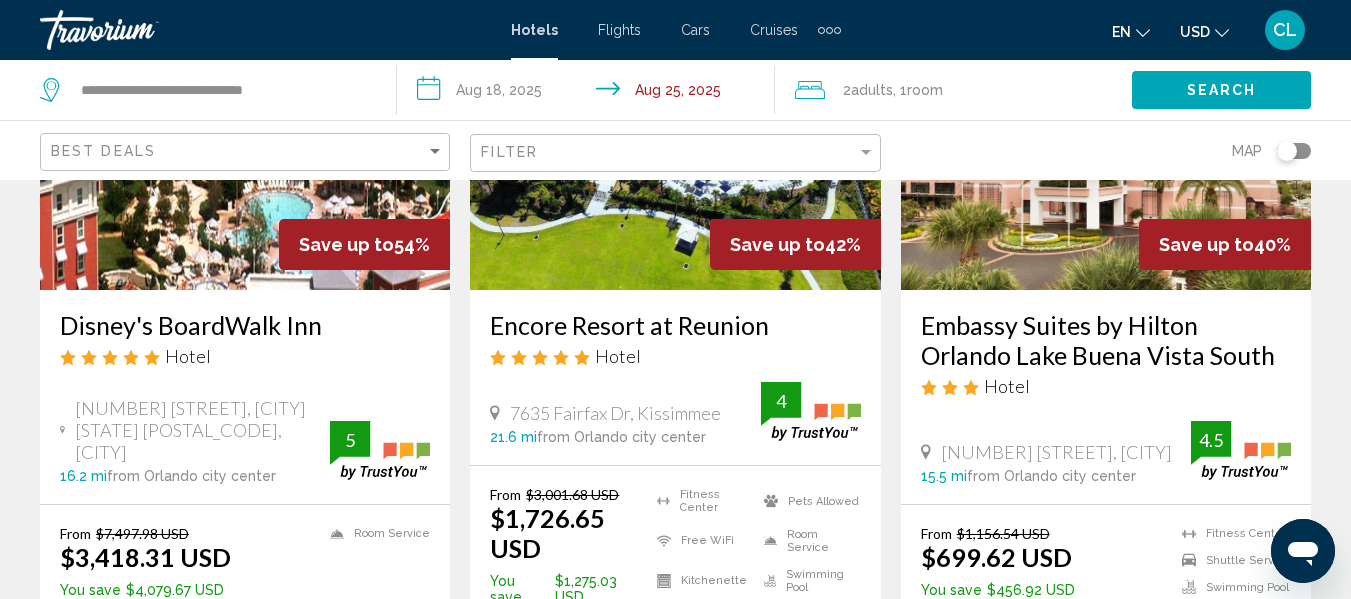 click on "USD
USD ($) MXN (Mex$) CAD (Can$) GBP (£) EUR (€) AUD (A$) NZD (NZ$) CNY (CN¥)" 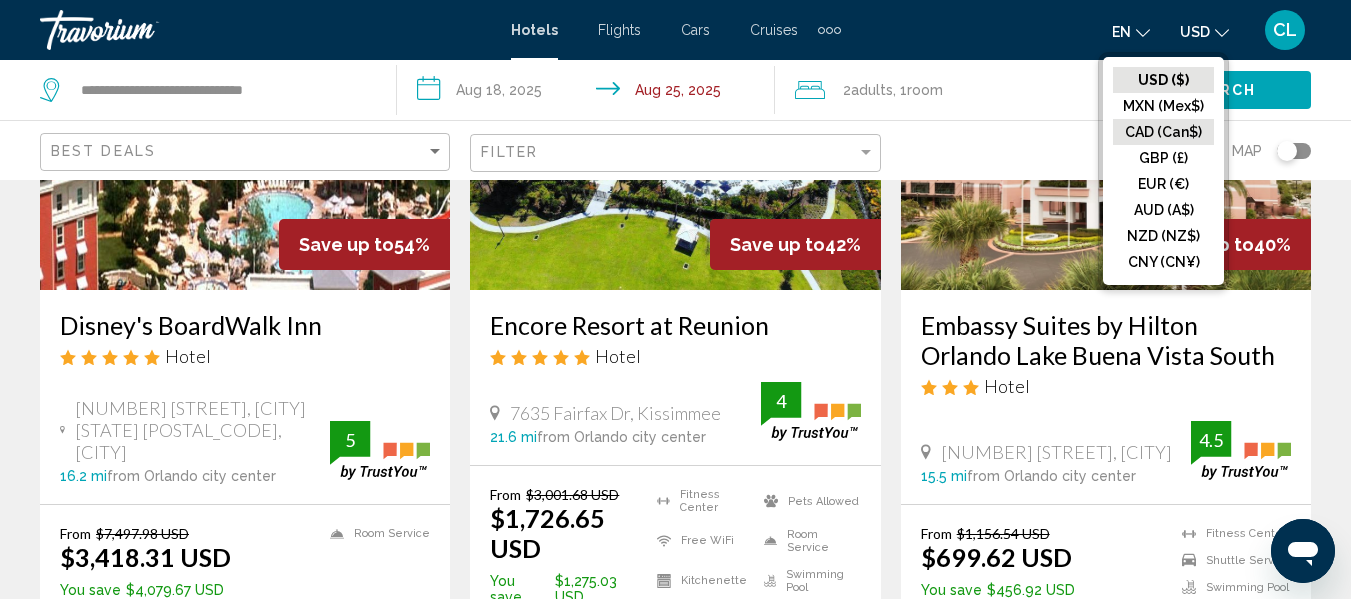 click on "CAD (Can$)" 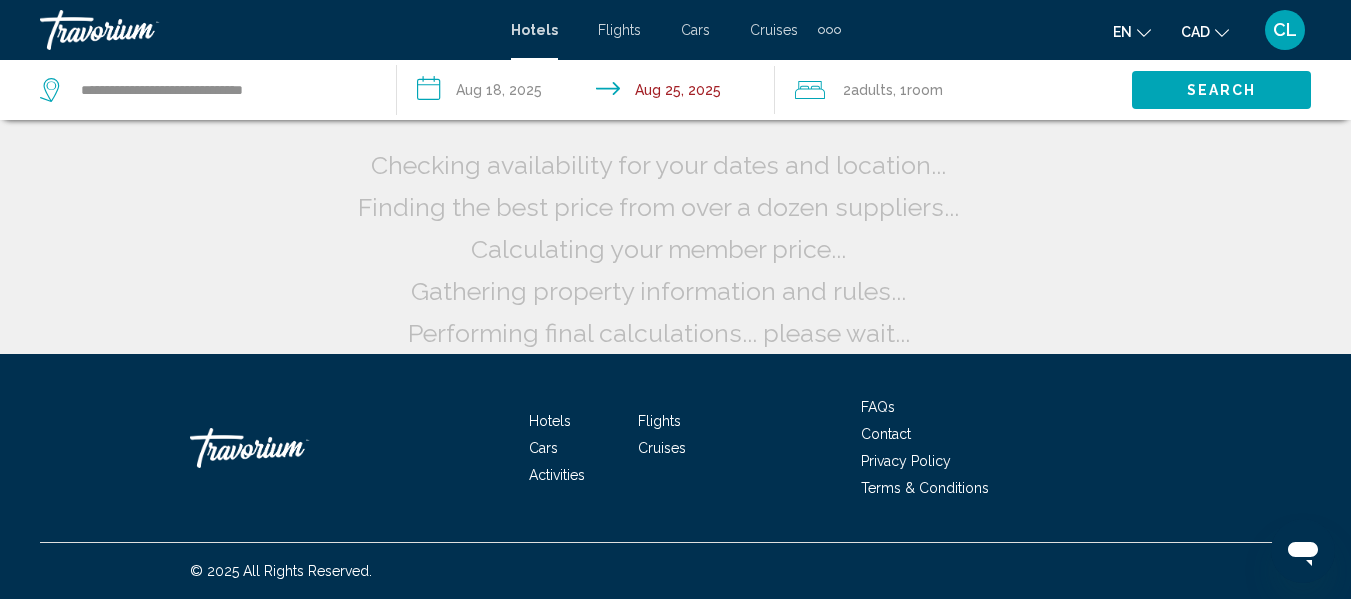 scroll, scrollTop: 58, scrollLeft: 0, axis: vertical 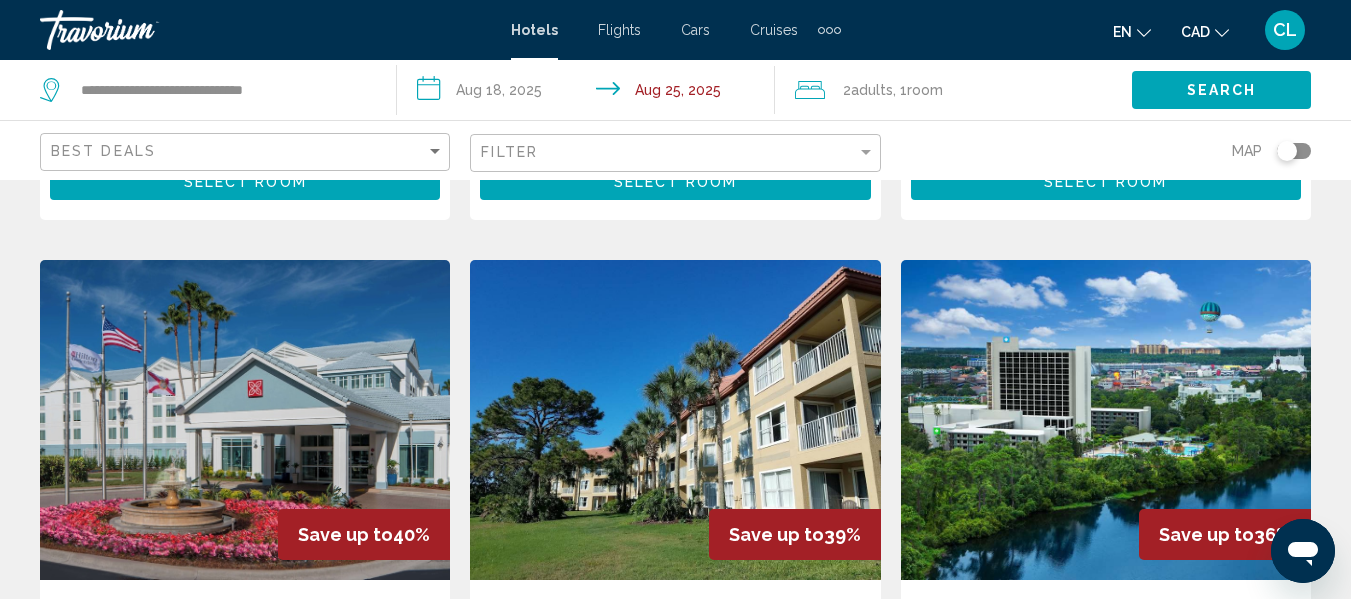 click on "Select Room" at bounding box center [1105, 967] 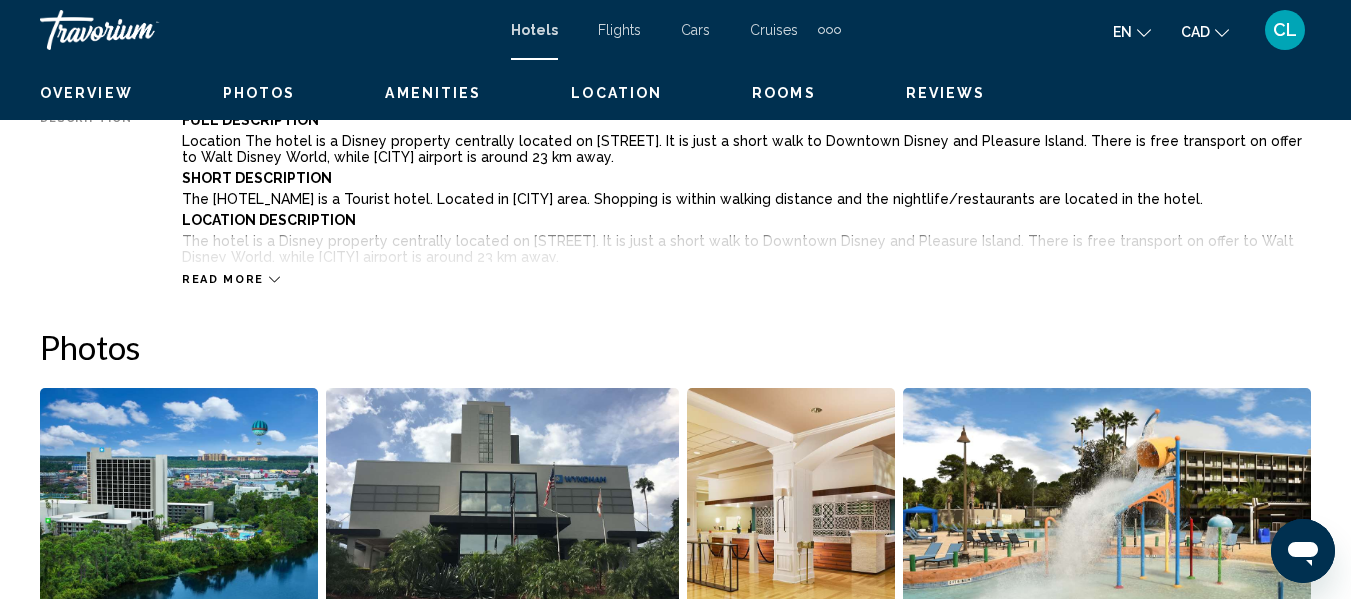 scroll, scrollTop: 236, scrollLeft: 0, axis: vertical 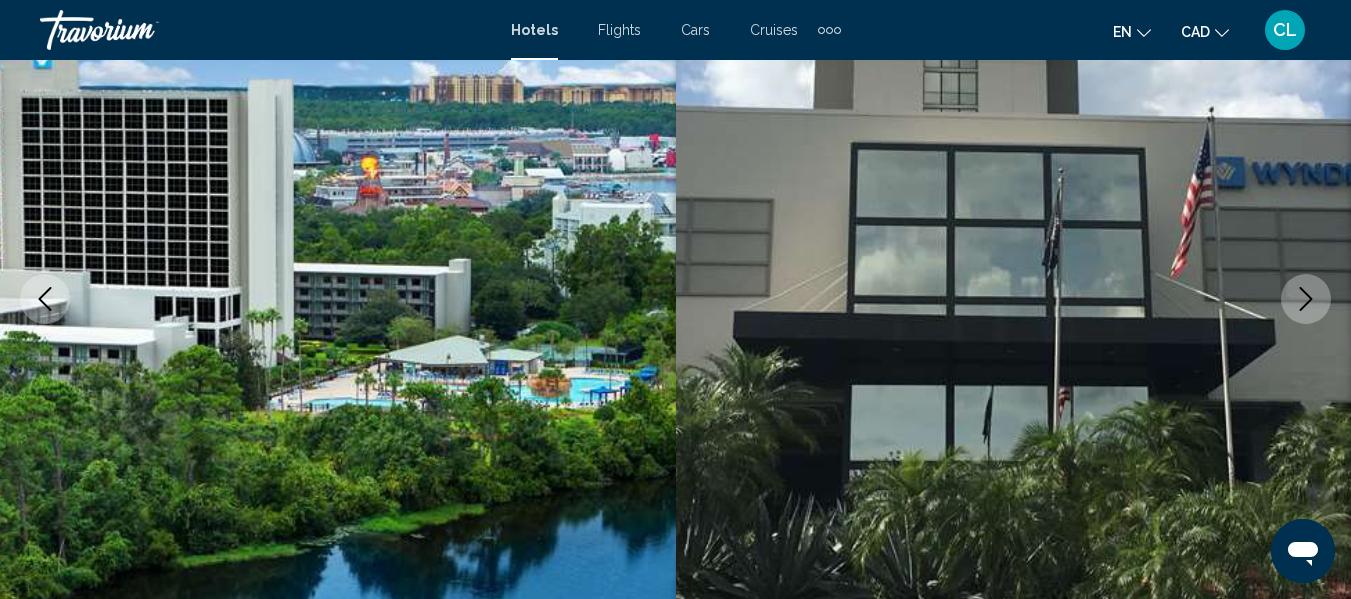 type 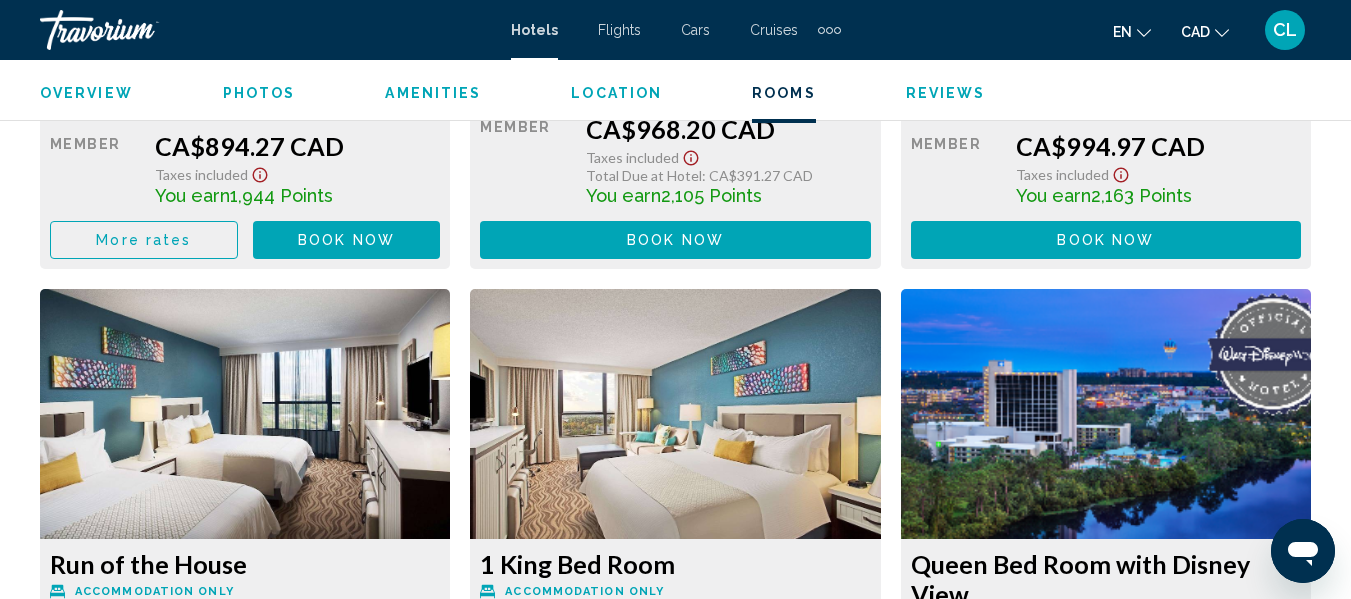 scroll, scrollTop: 4316, scrollLeft: 0, axis: vertical 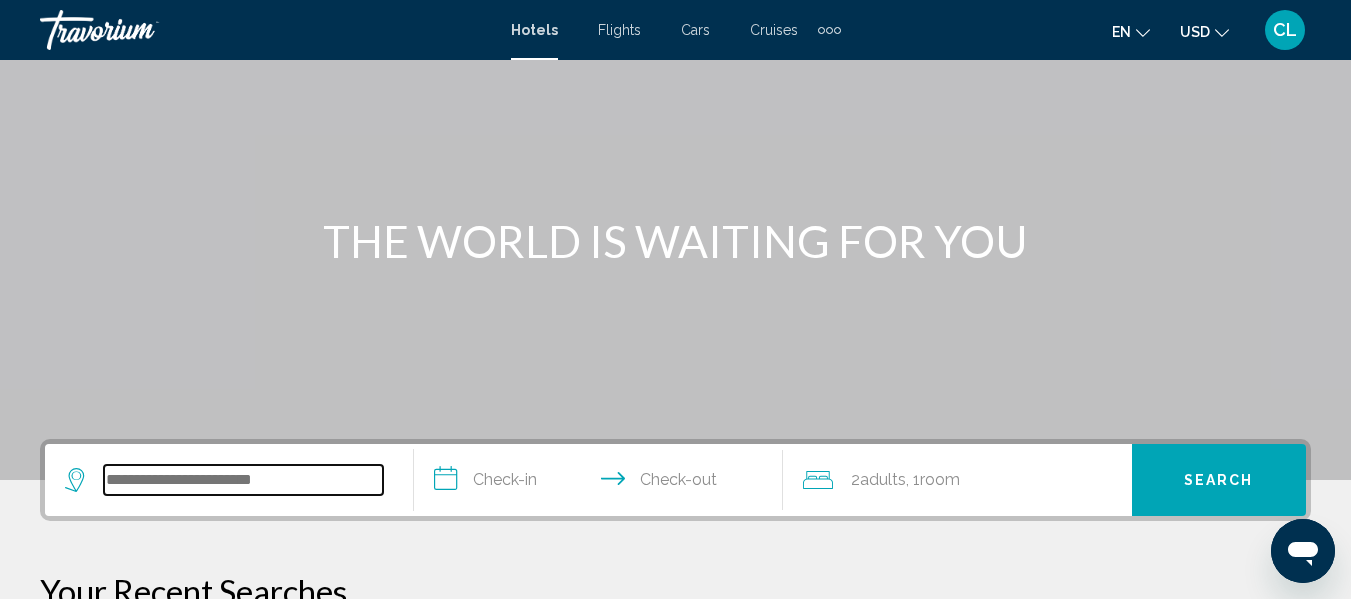 click at bounding box center [243, 480] 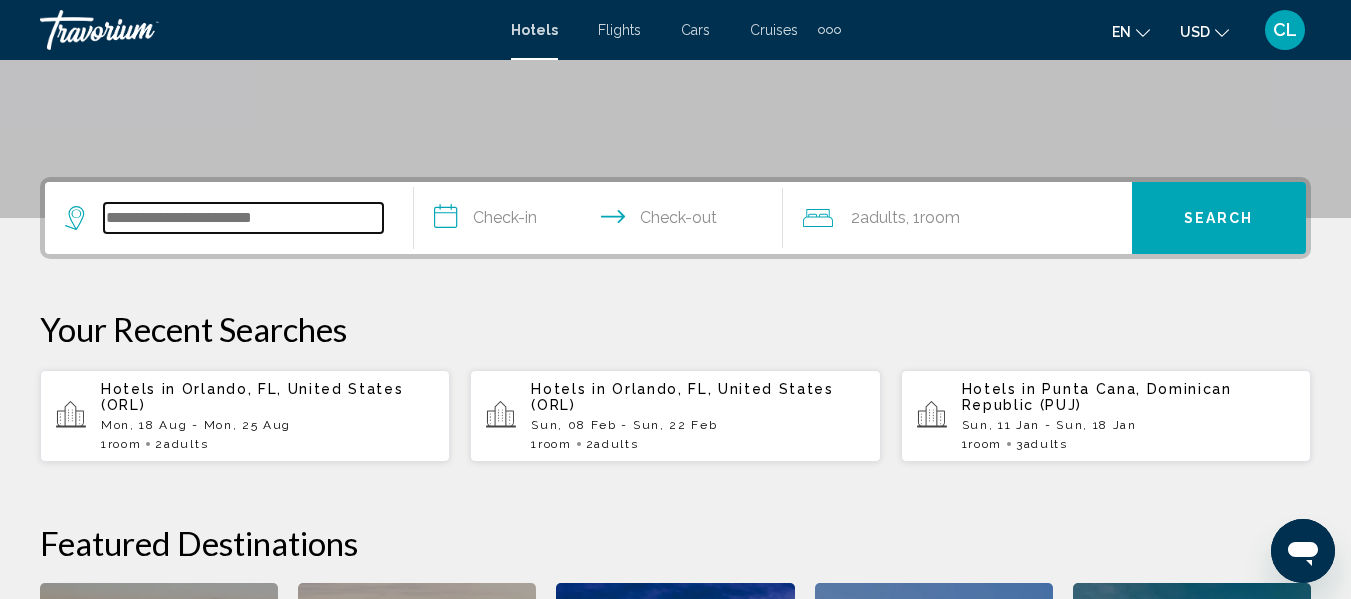 scroll, scrollTop: 494, scrollLeft: 0, axis: vertical 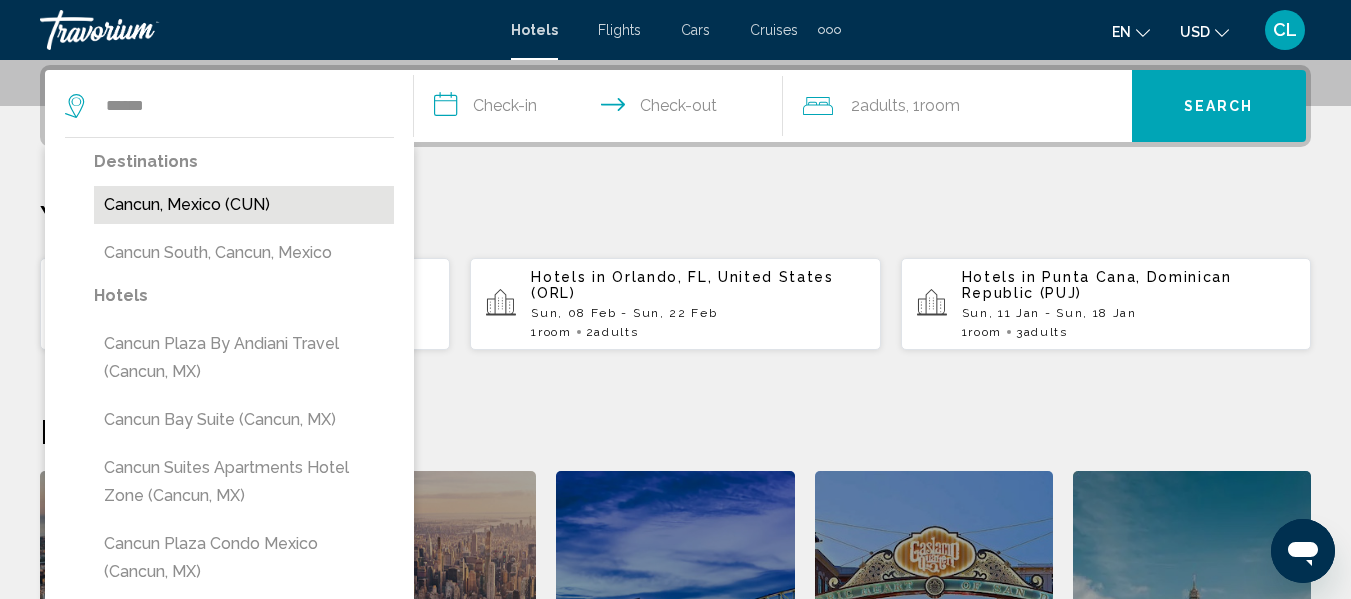click on "Cancun, Mexico (CUN)" at bounding box center [244, 205] 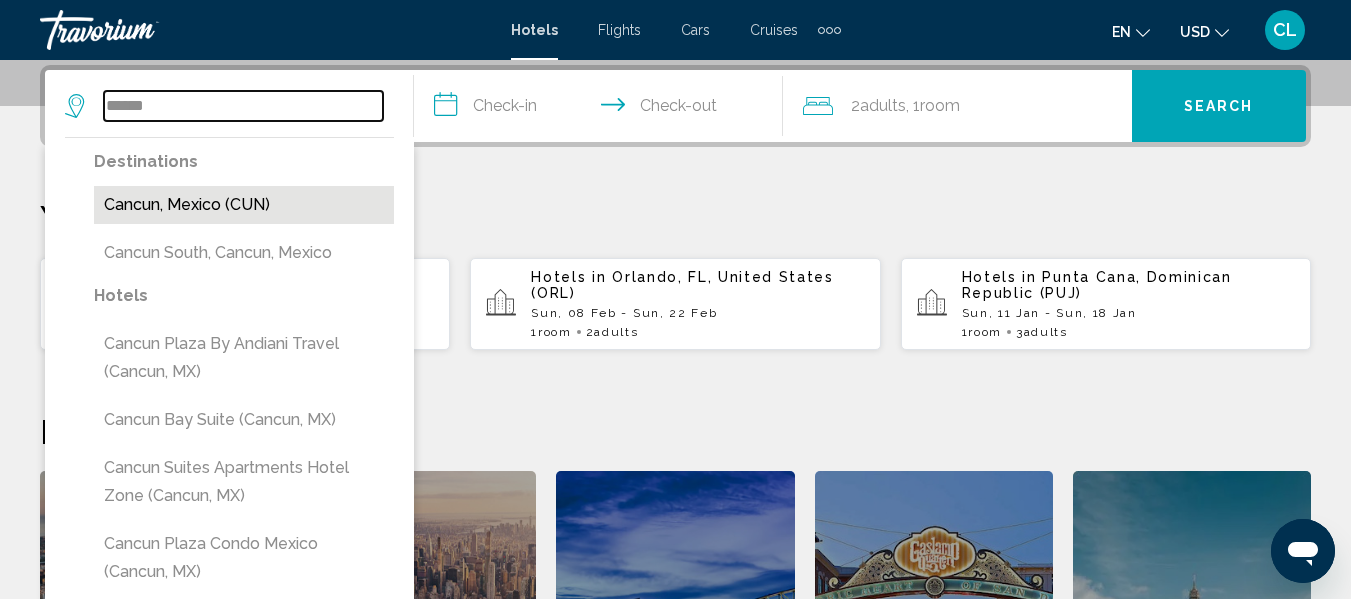 type on "**********" 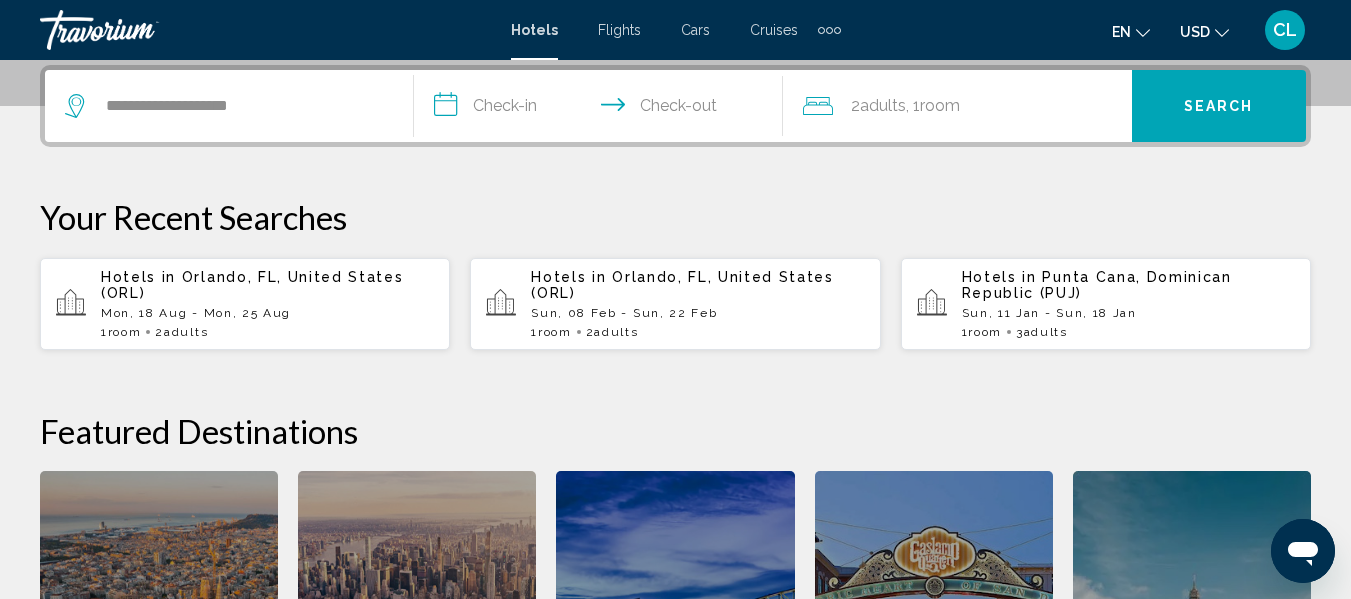 click on "**********" at bounding box center (602, 109) 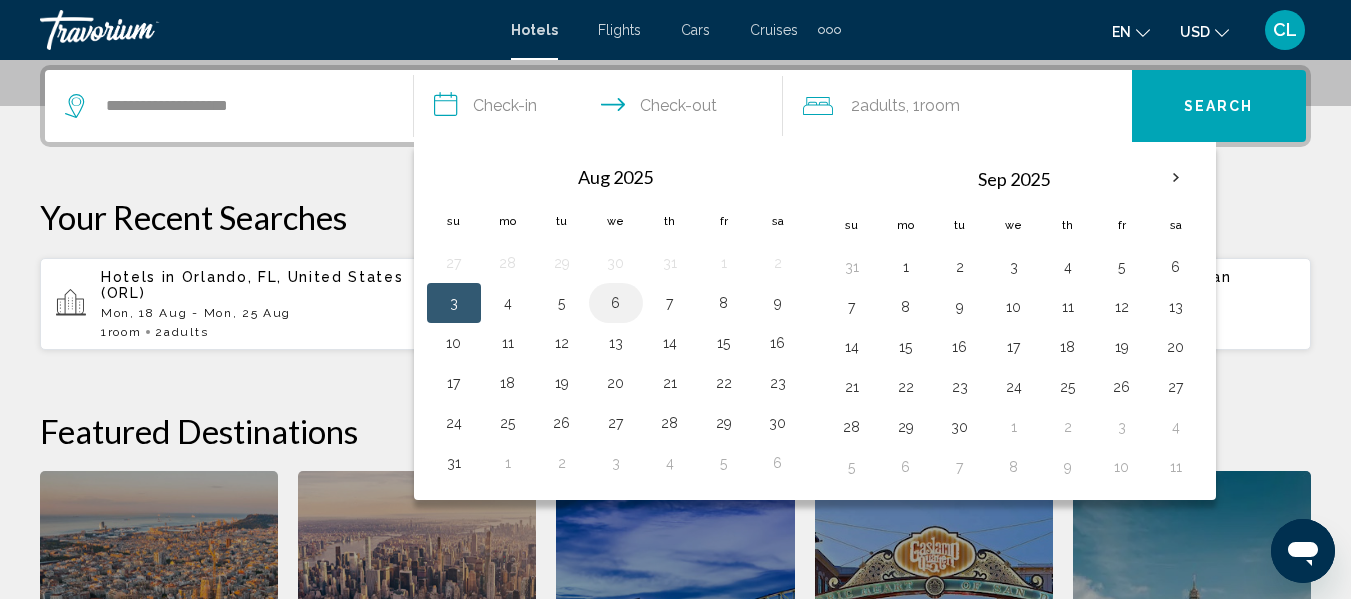 click on "6" at bounding box center (616, 303) 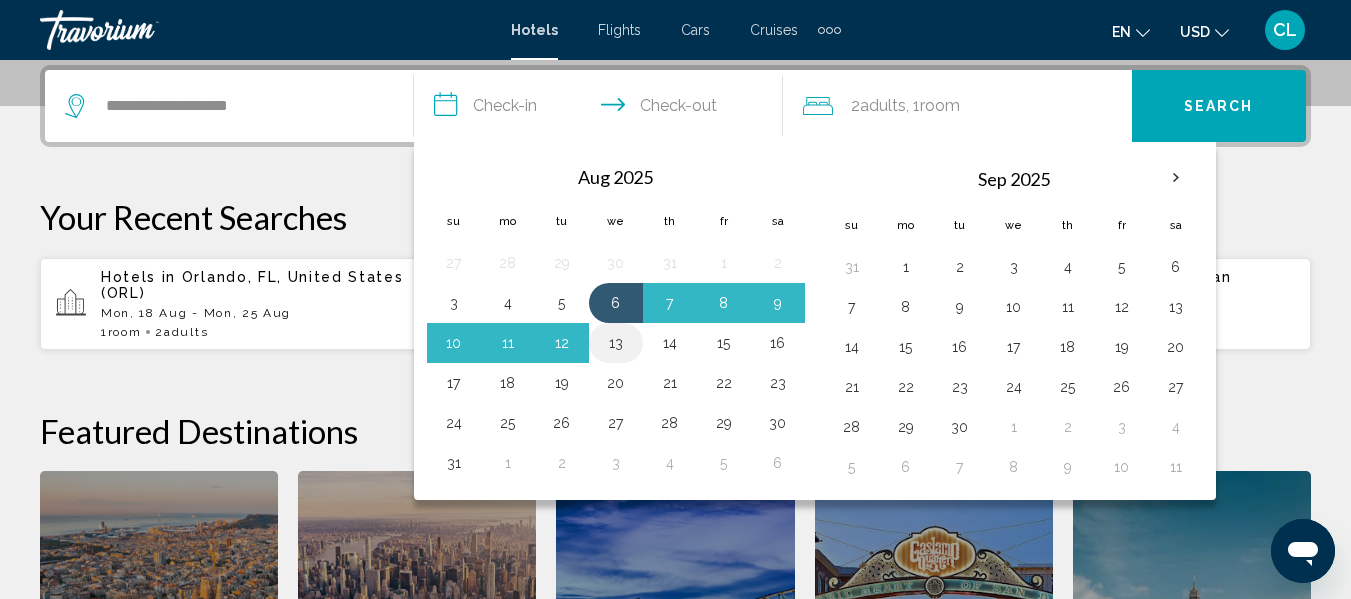 click on "13" at bounding box center [616, 343] 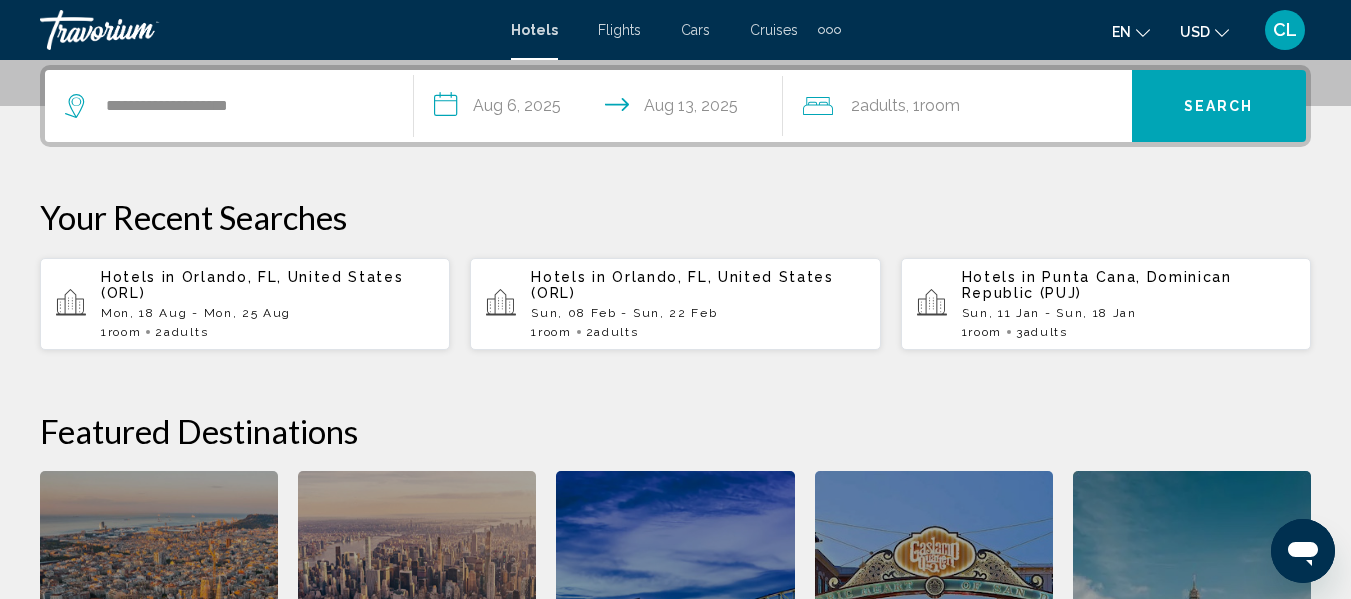 click on "Search" at bounding box center (1219, 107) 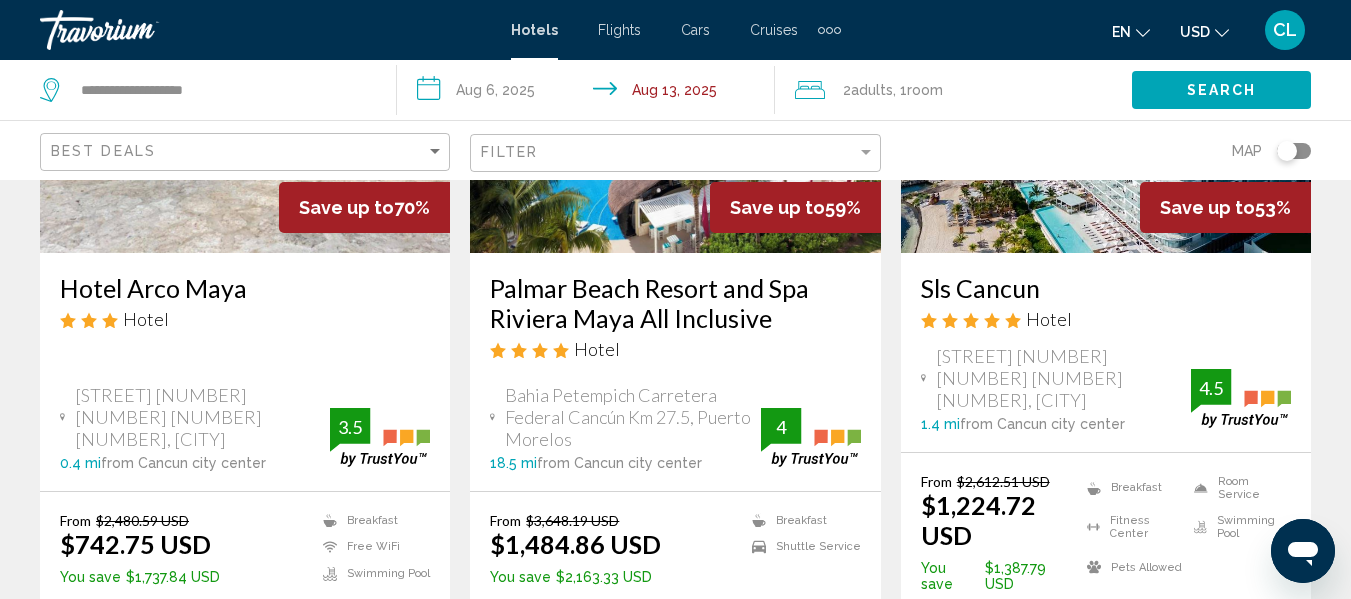 scroll, scrollTop: 320, scrollLeft: 0, axis: vertical 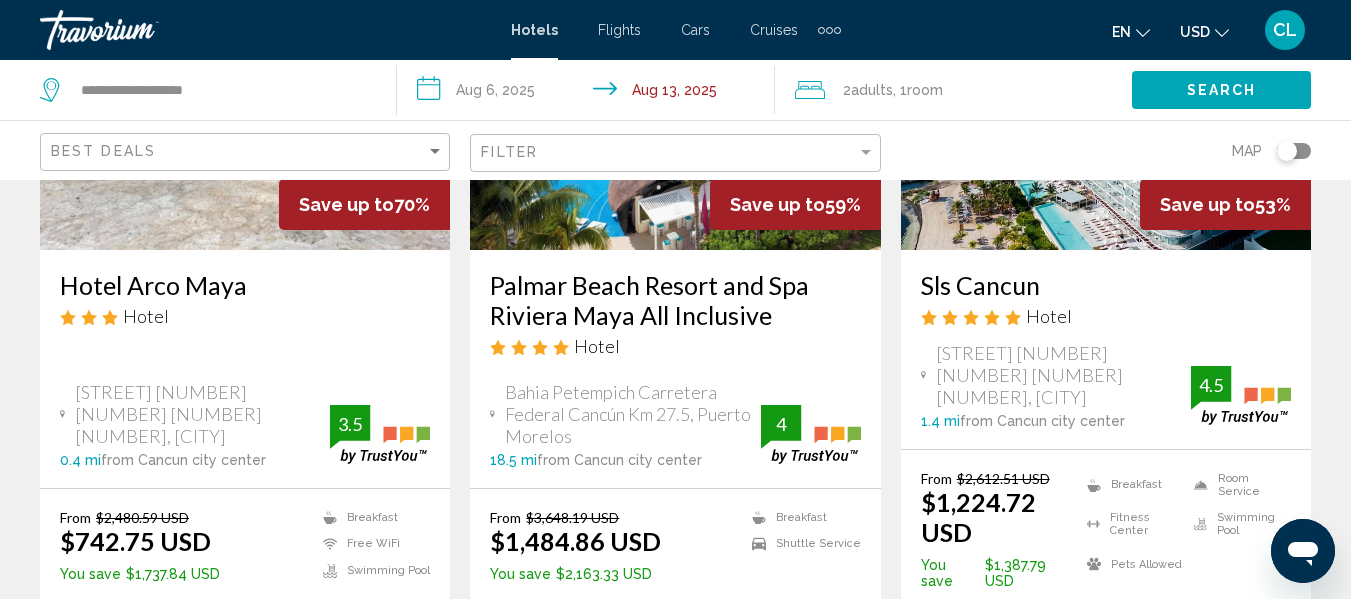 click 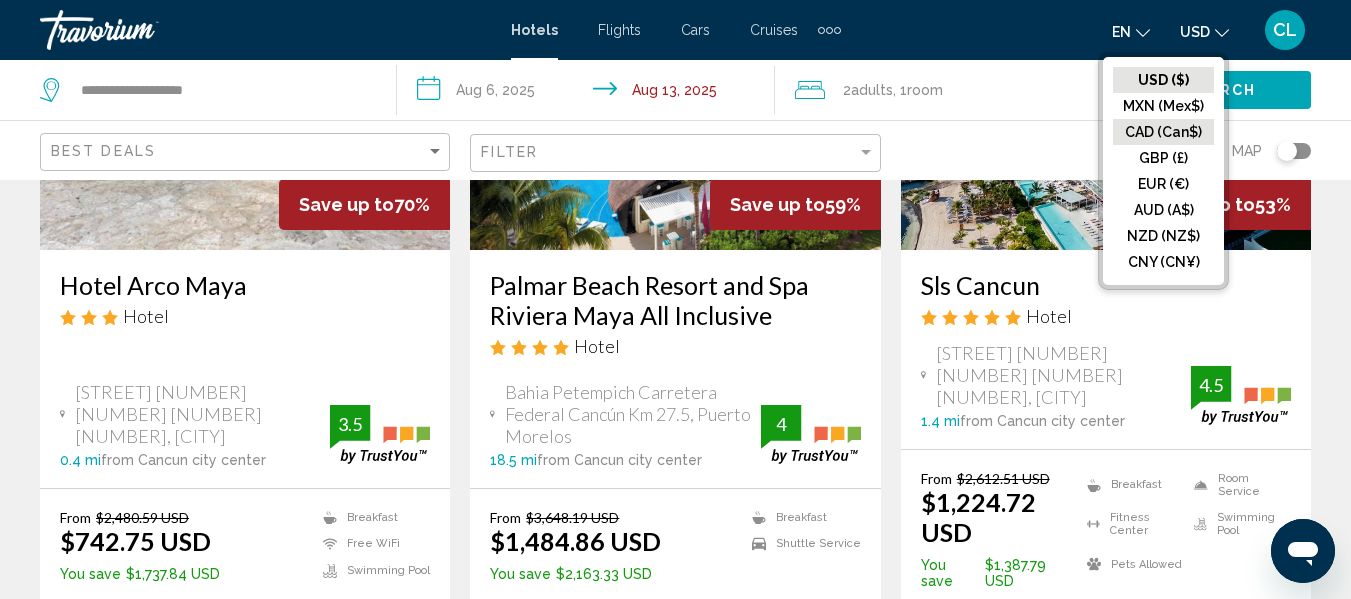 click on "CAD (Can$)" 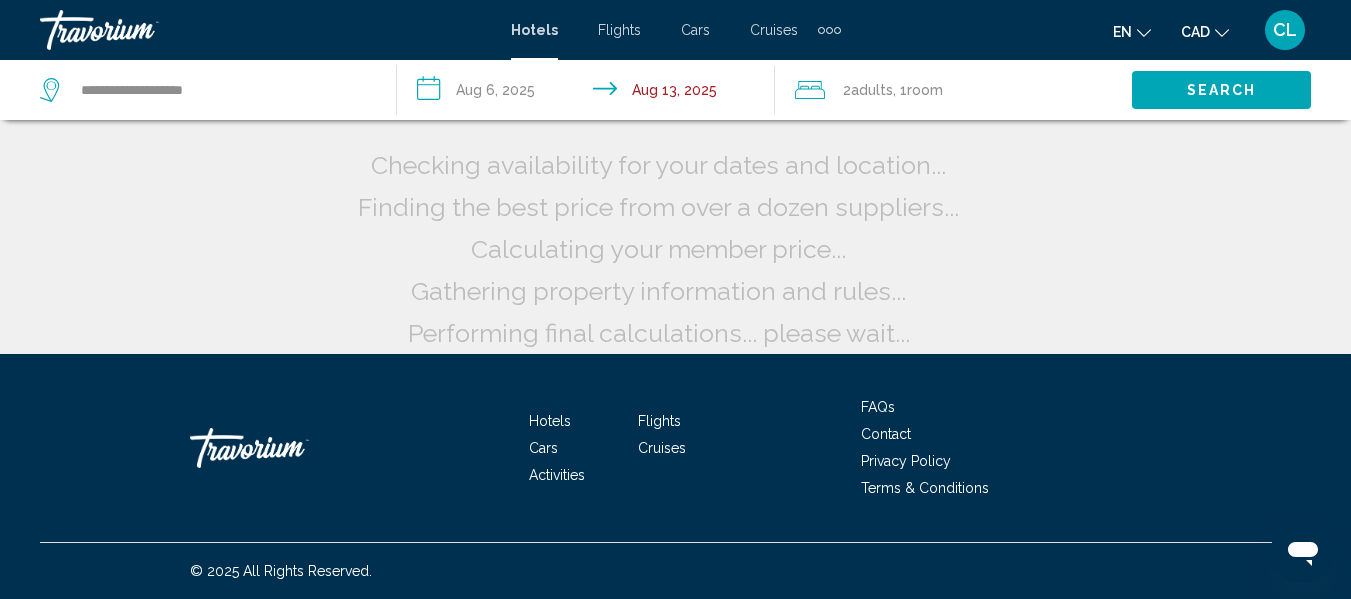 scroll, scrollTop: 58, scrollLeft: 0, axis: vertical 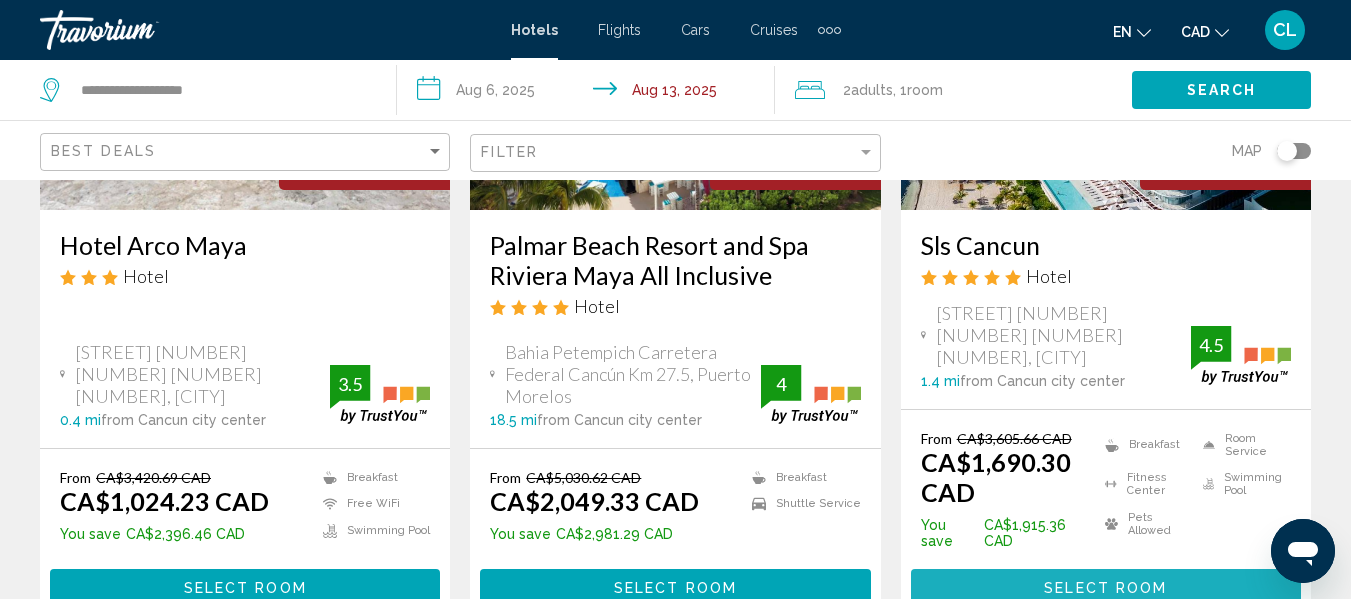 click on "Select Room" at bounding box center [1105, 588] 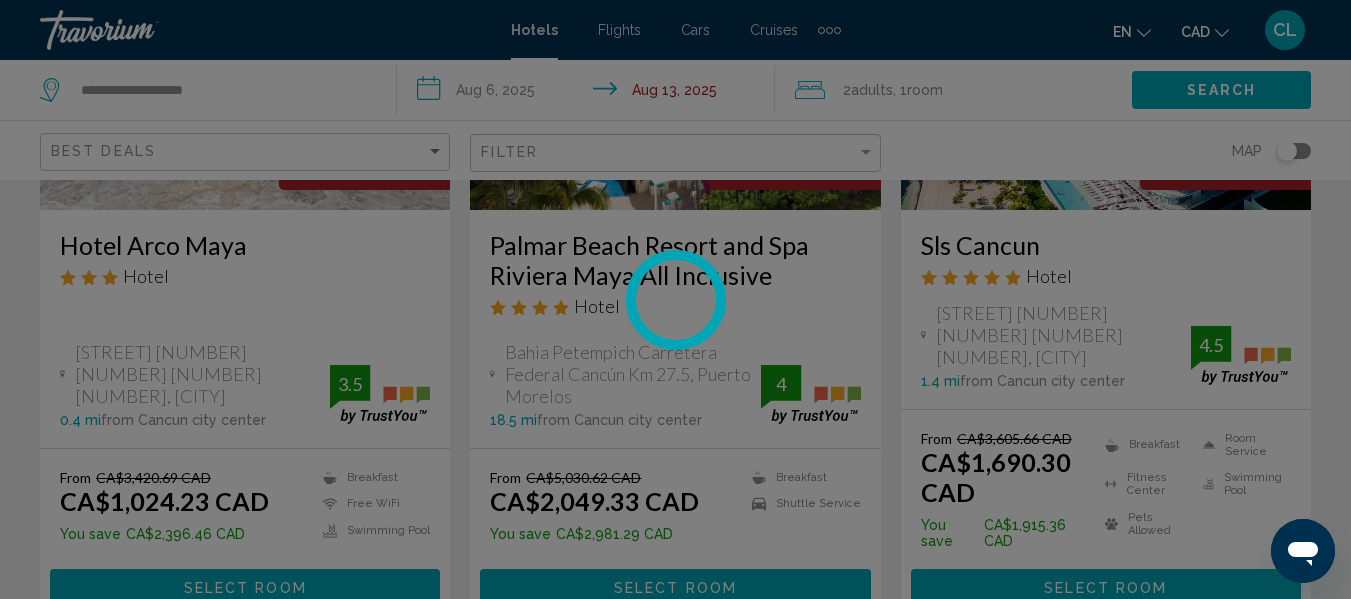 scroll, scrollTop: 235, scrollLeft: 0, axis: vertical 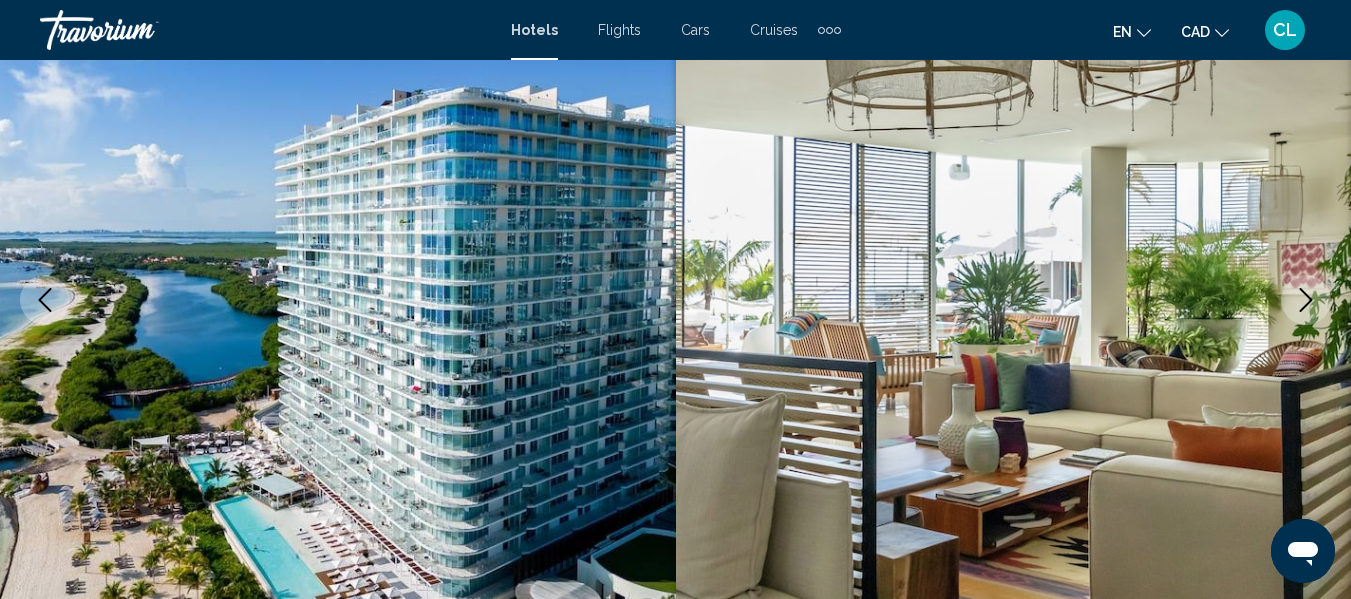 type 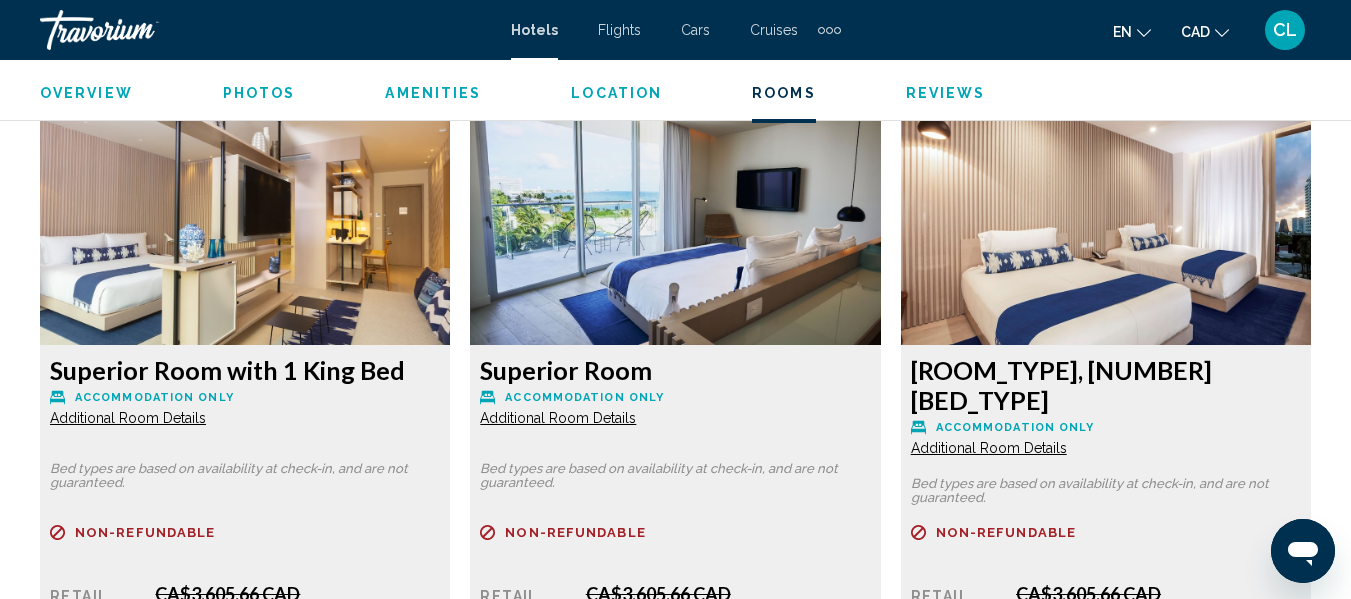 scroll, scrollTop: 3035, scrollLeft: 0, axis: vertical 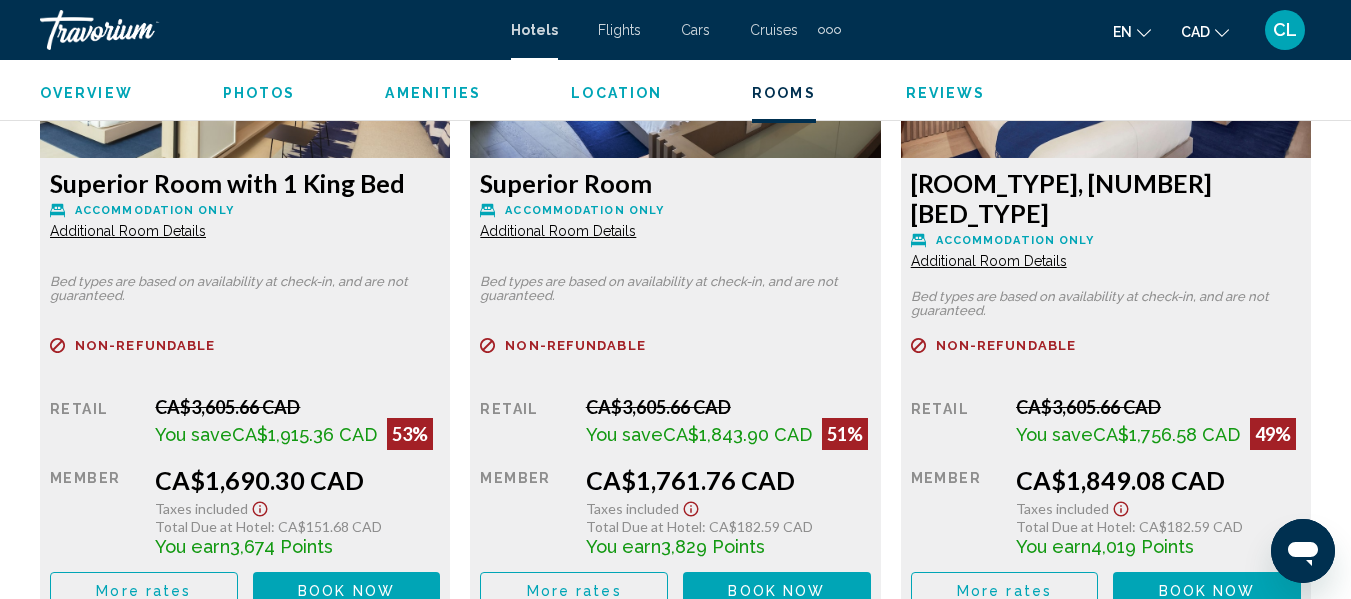click on "Retail  CA$3,605.66 CAD  You save  CA$1,756.58 CAD  49%  when you redeem    Member  CA$1,849.08 CAD  Taxes included
Total Due at Hotel : CA$182.59 CAD  You earn  4,019  Points  More rates Book now No longer available" at bounding box center [245, 502] 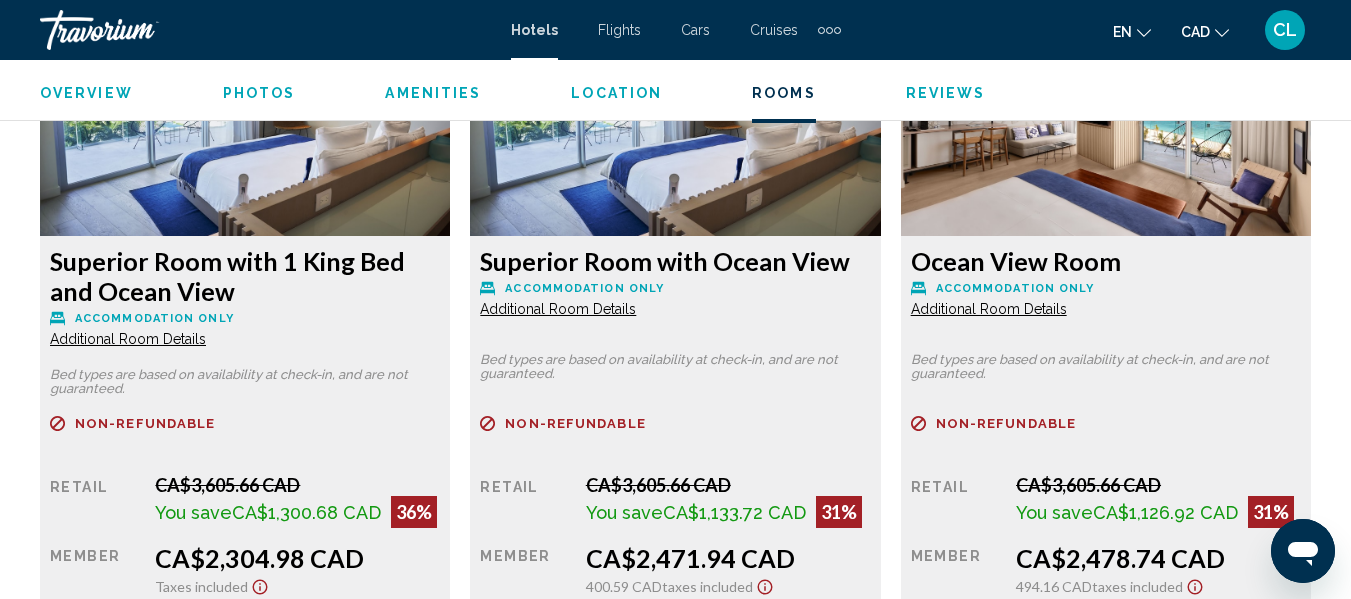 scroll, scrollTop: 3875, scrollLeft: 0, axis: vertical 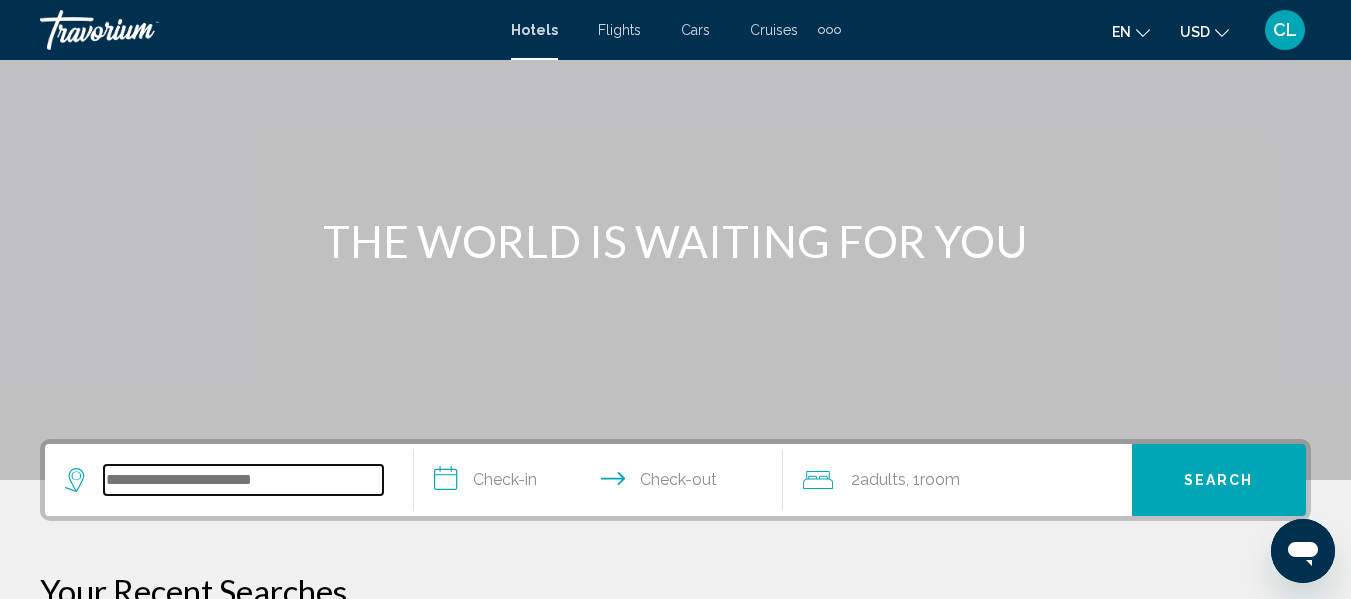 click at bounding box center (243, 480) 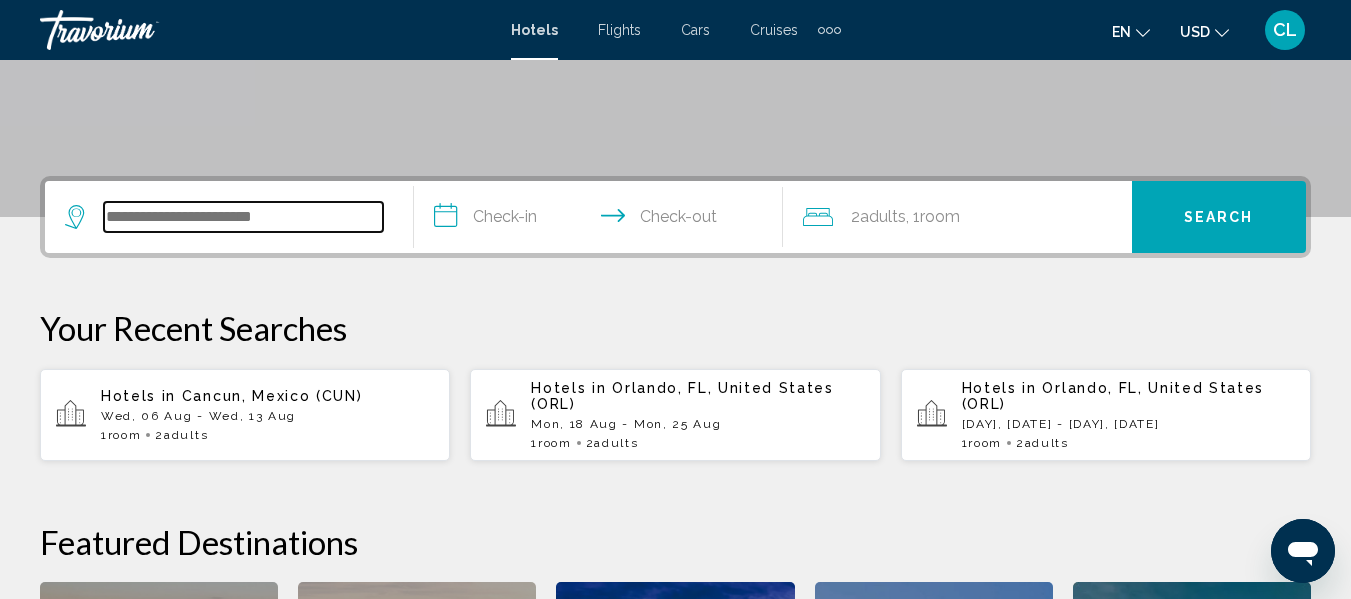 scroll, scrollTop: 494, scrollLeft: 0, axis: vertical 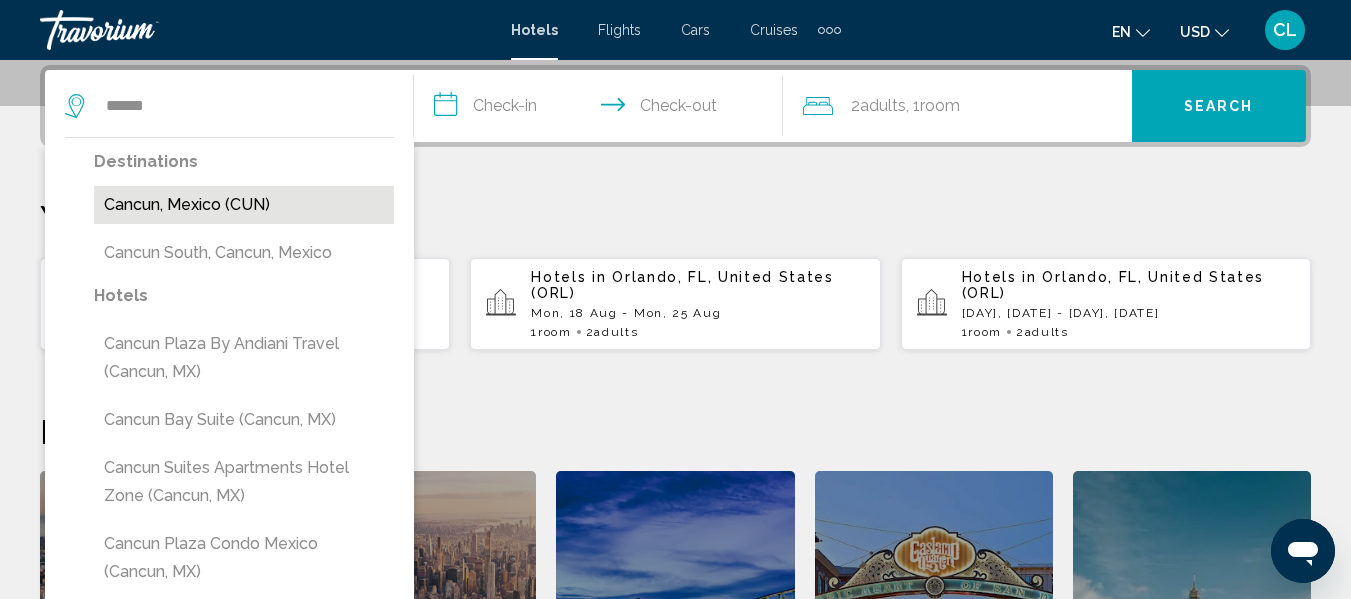 click on "Cancun, Mexico (CUN)" at bounding box center (244, 205) 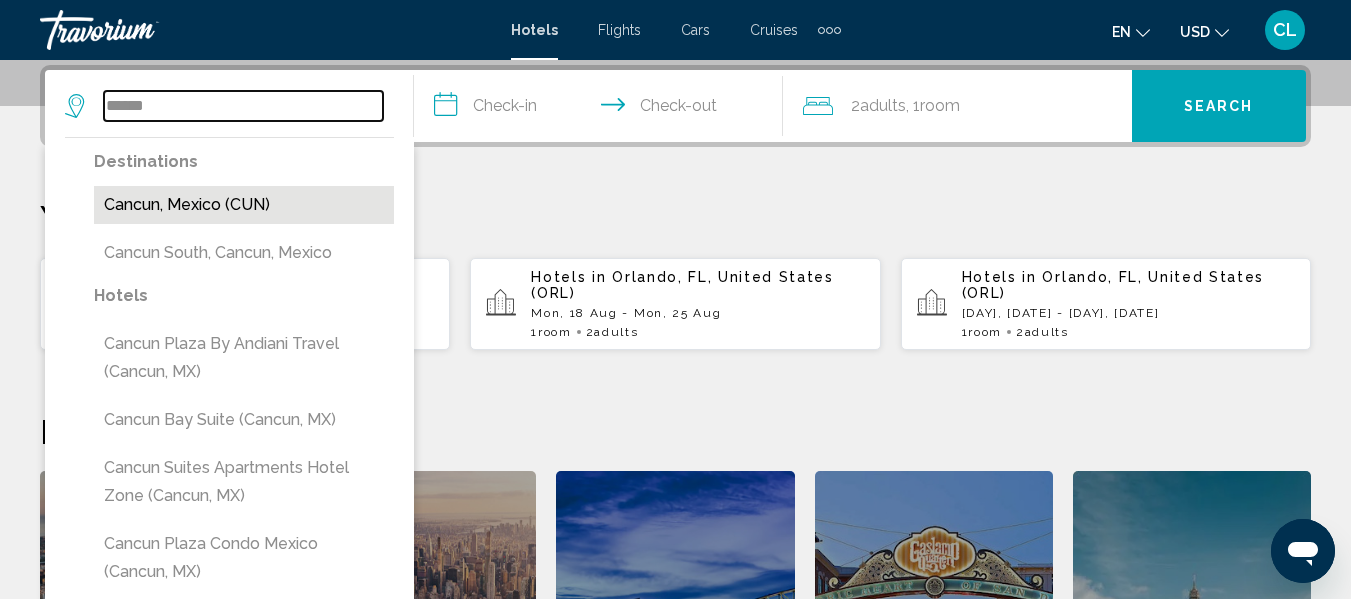 type on "**********" 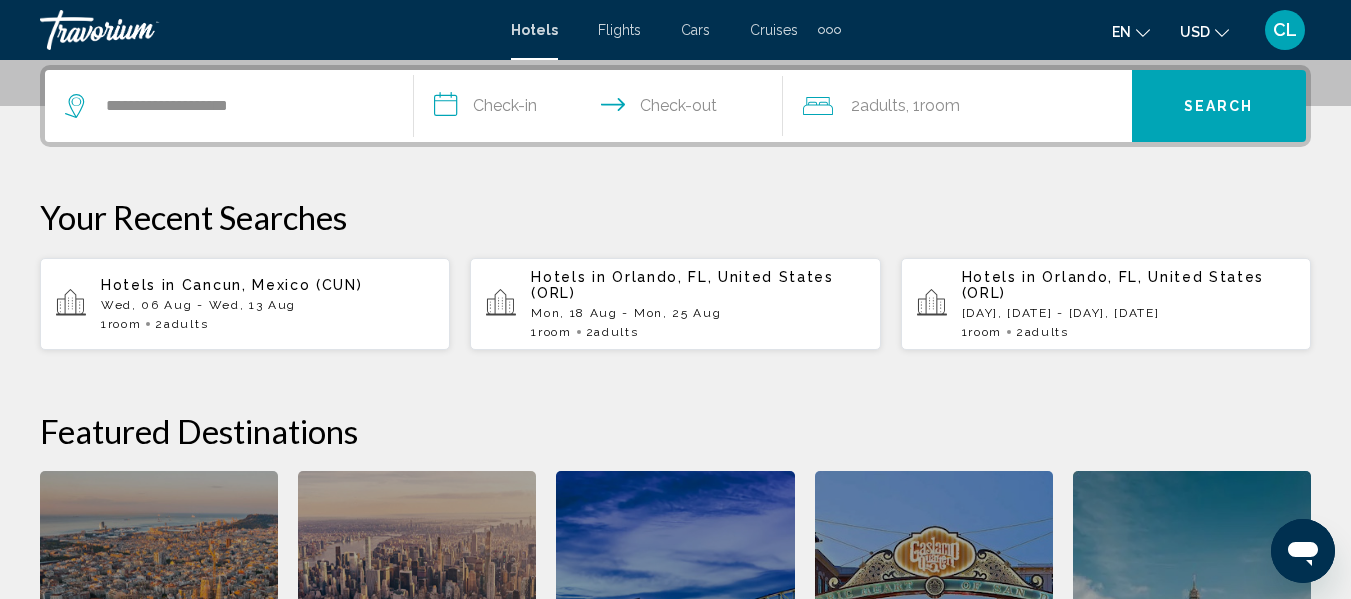 click on "**********" at bounding box center [602, 109] 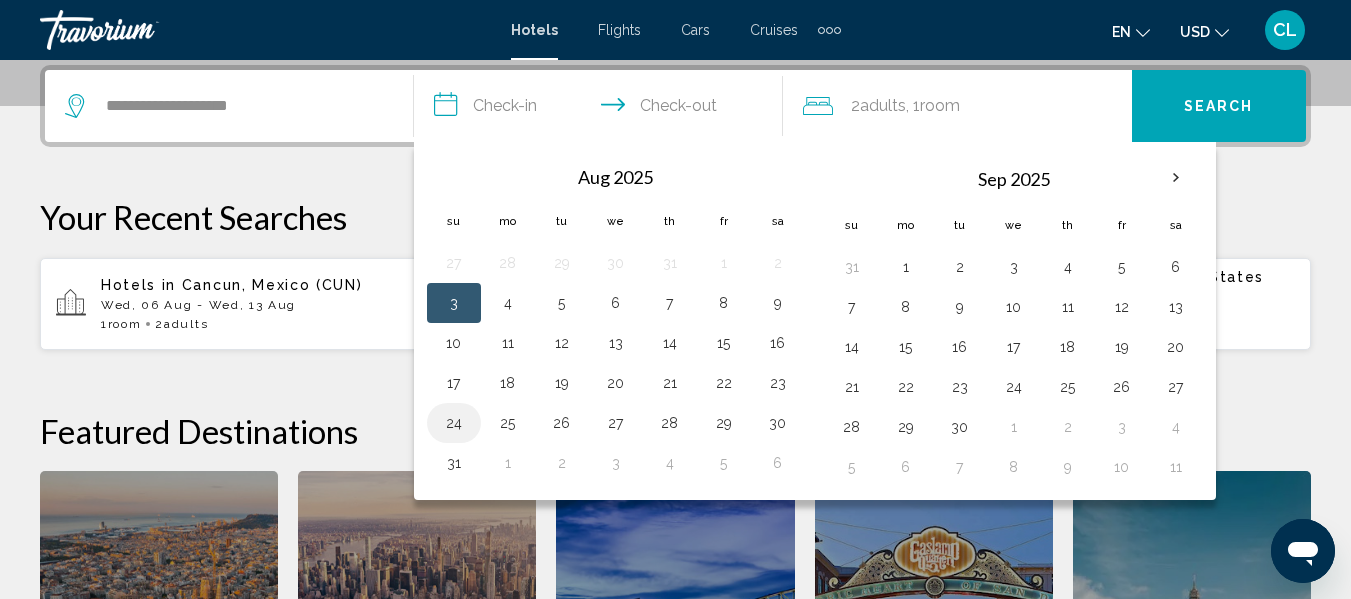 click on "24" at bounding box center [454, 423] 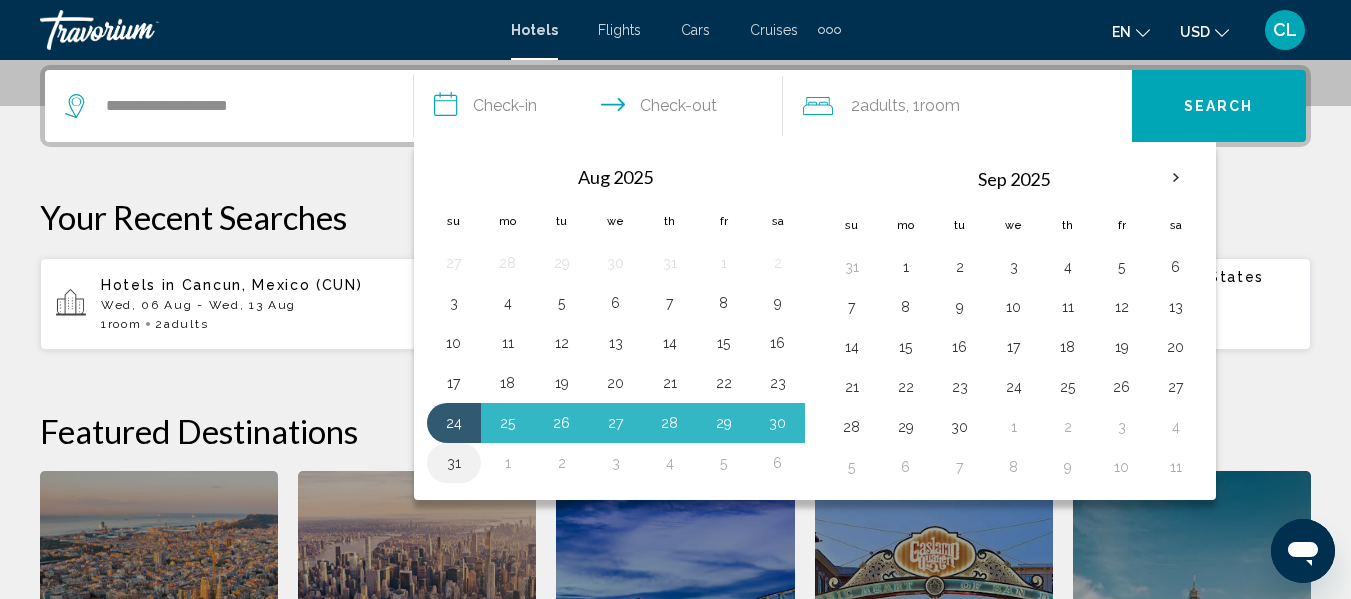 click on "31" at bounding box center [454, 463] 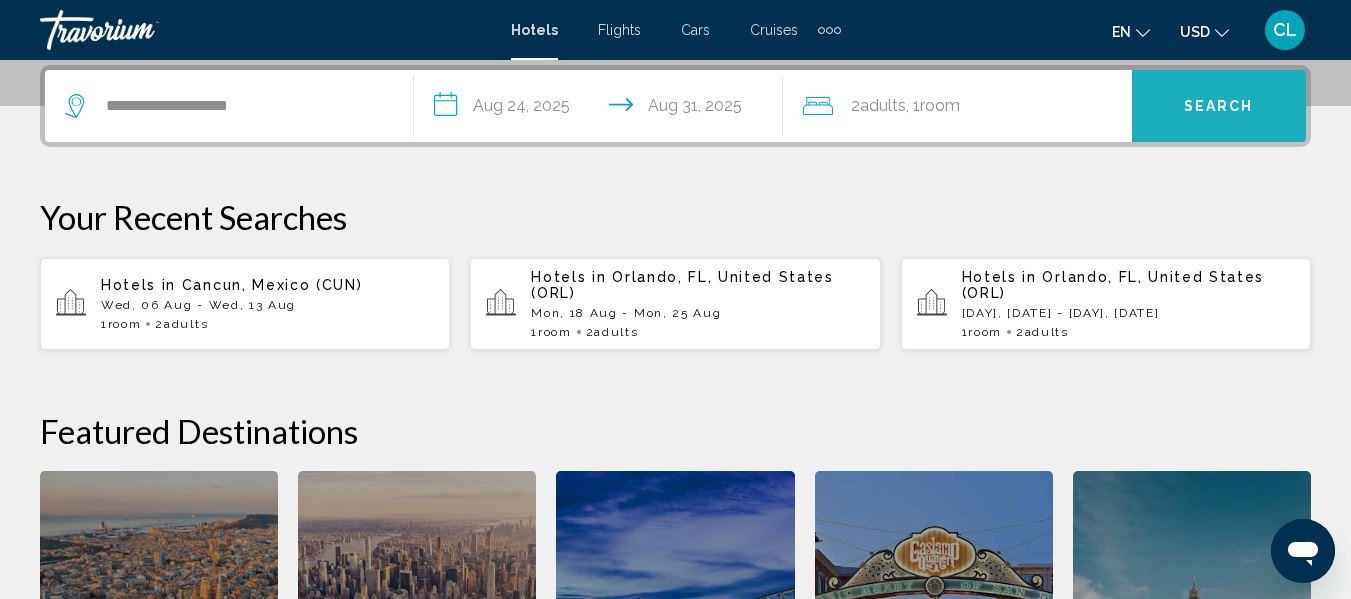 click on "Search" at bounding box center (1219, 106) 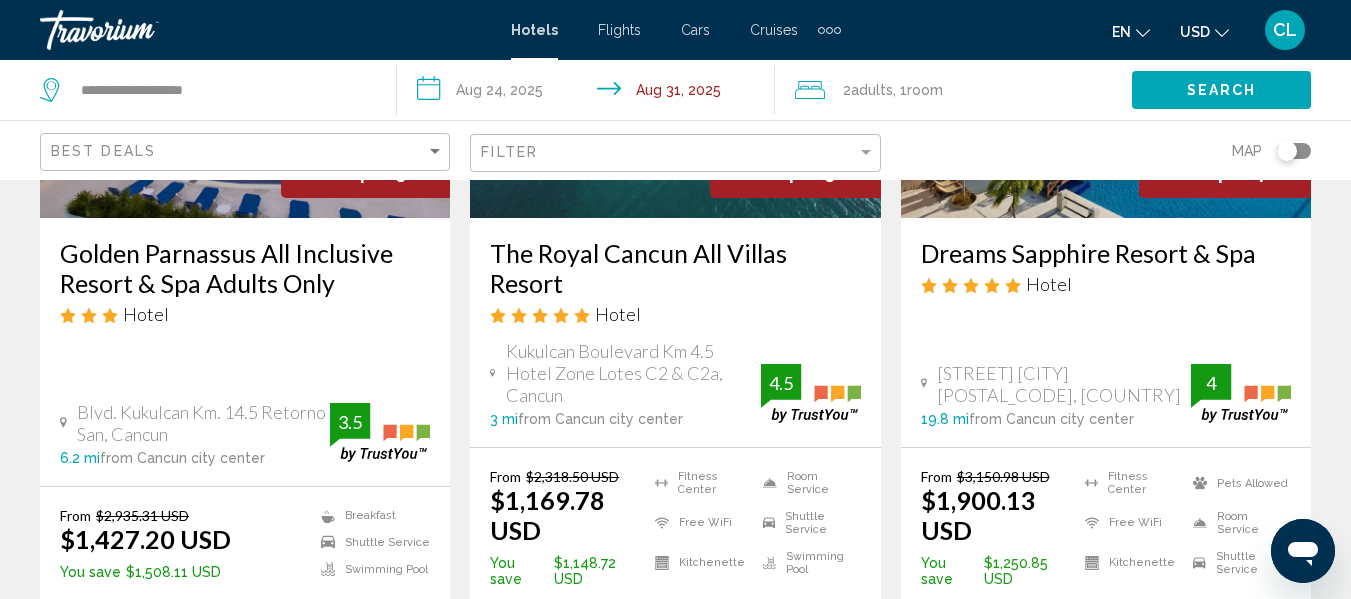 scroll, scrollTop: 1120, scrollLeft: 0, axis: vertical 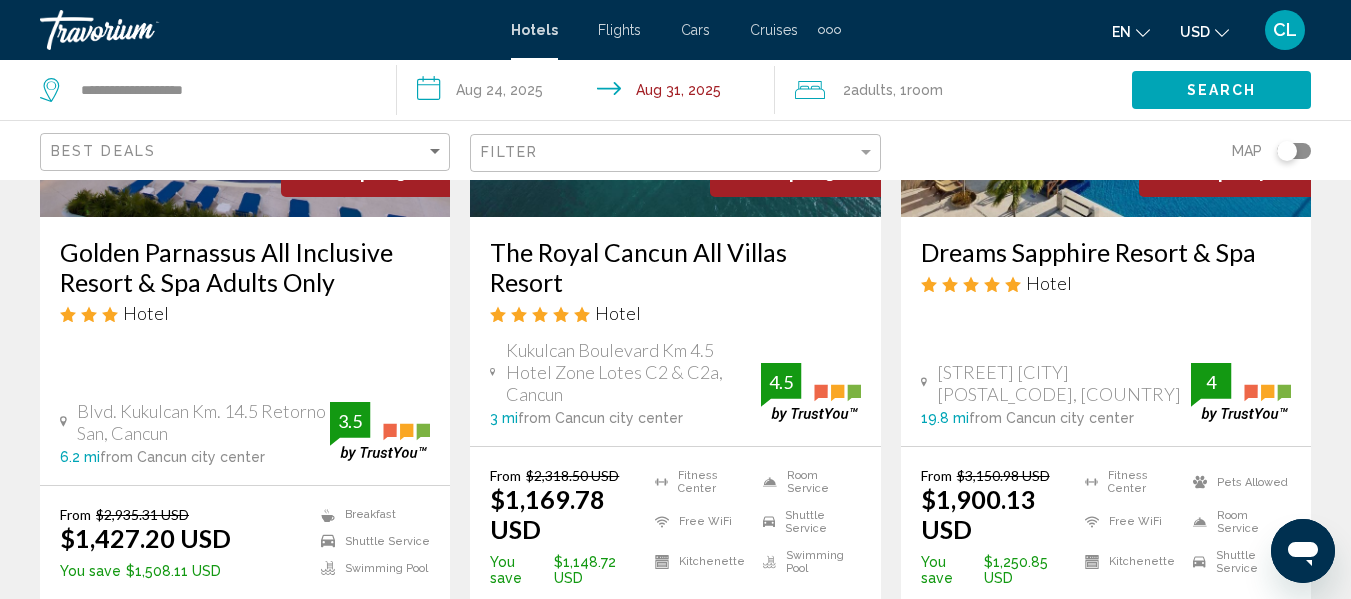 click 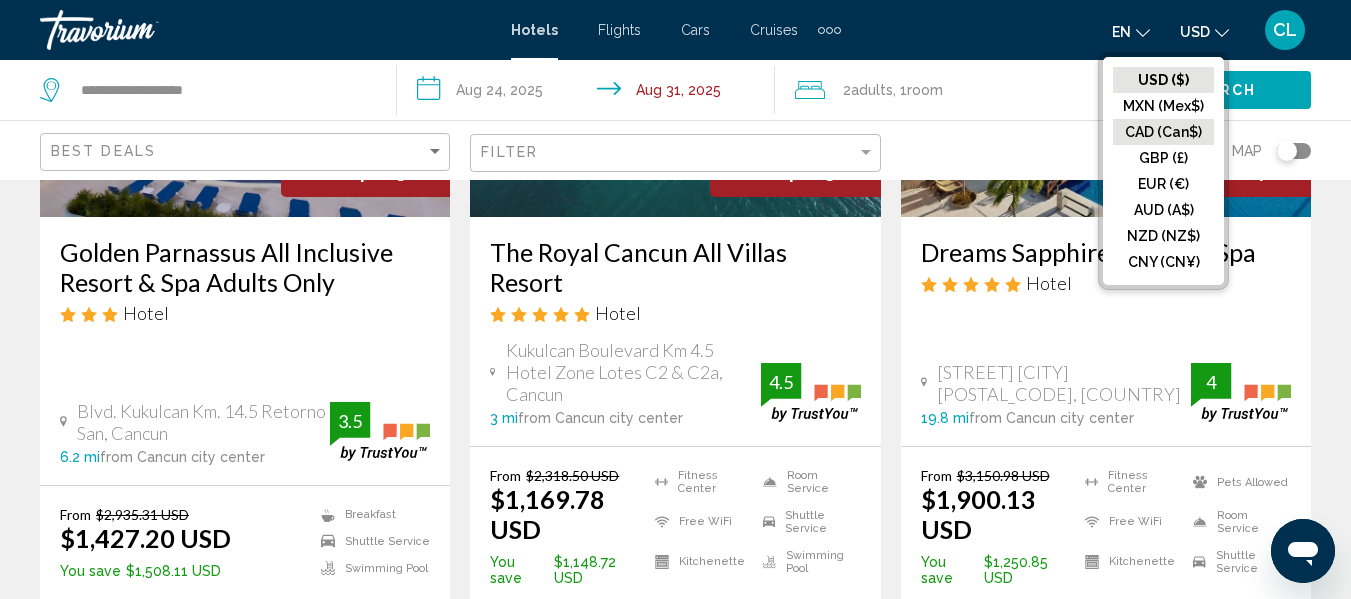 click on "CAD (Can$)" 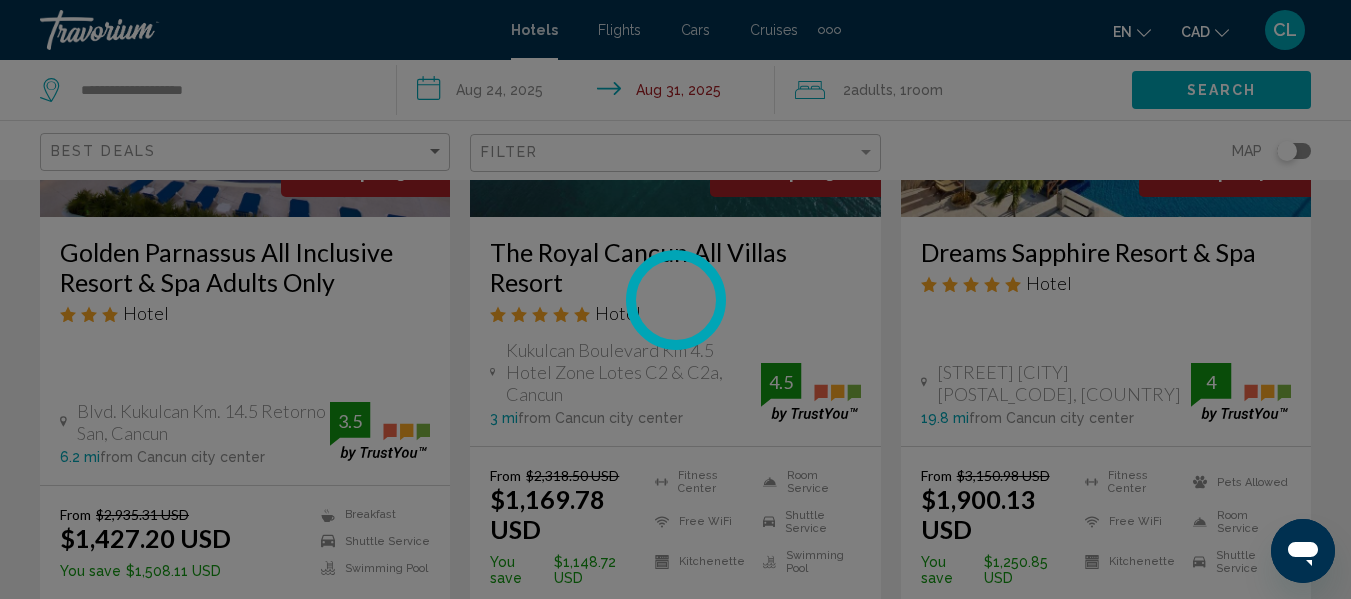 scroll, scrollTop: 58, scrollLeft: 0, axis: vertical 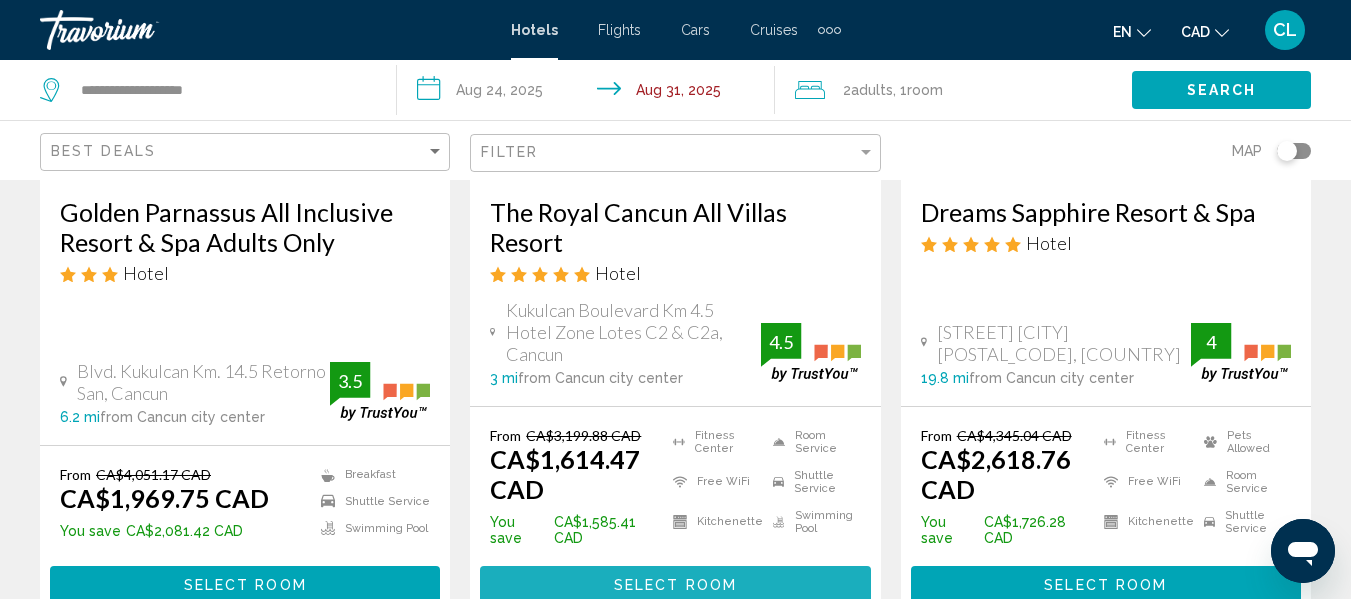 click on "Select Room" at bounding box center (675, 586) 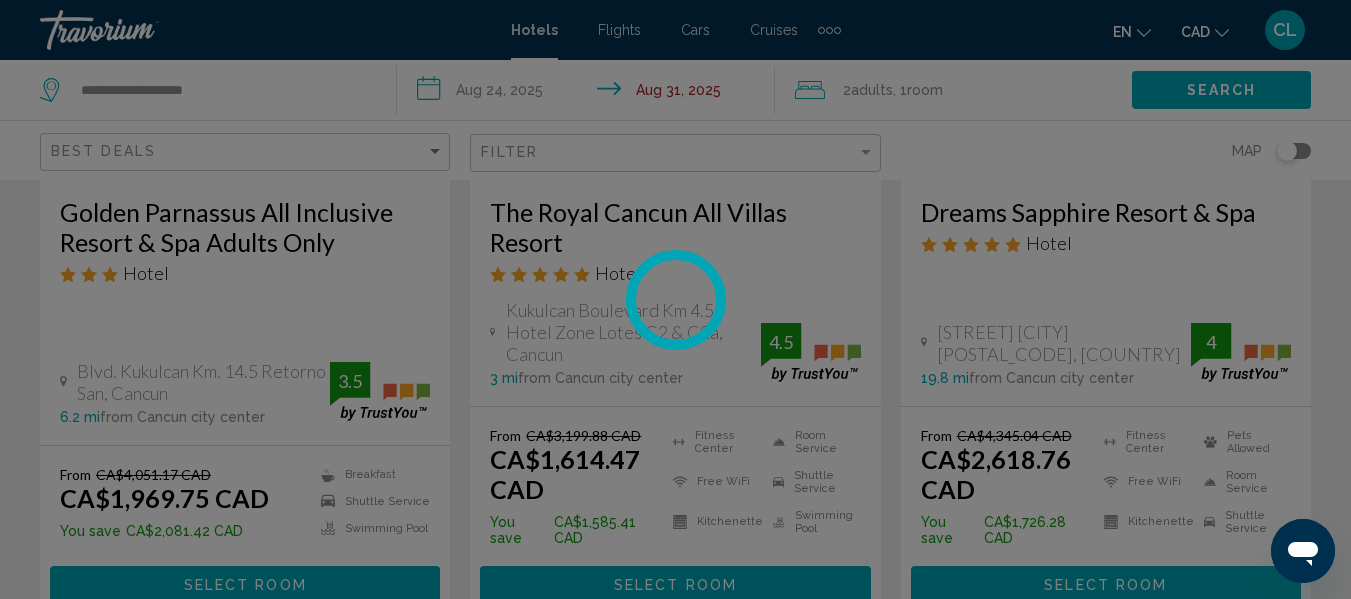 scroll, scrollTop: 235, scrollLeft: 0, axis: vertical 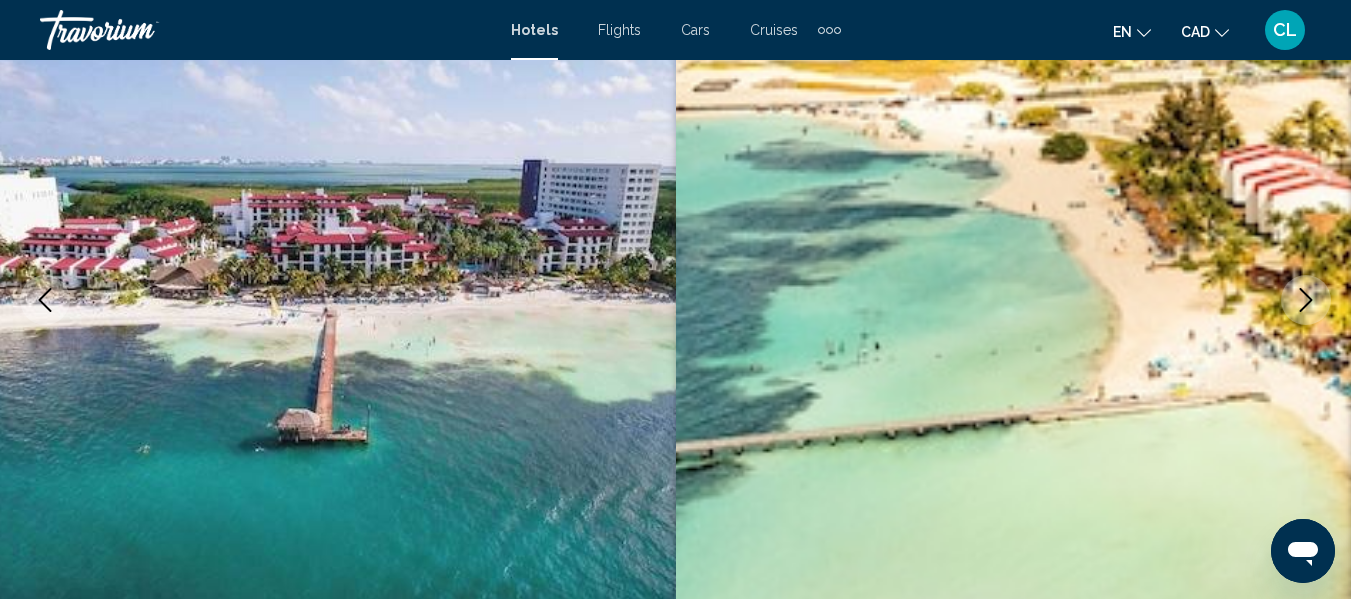 type 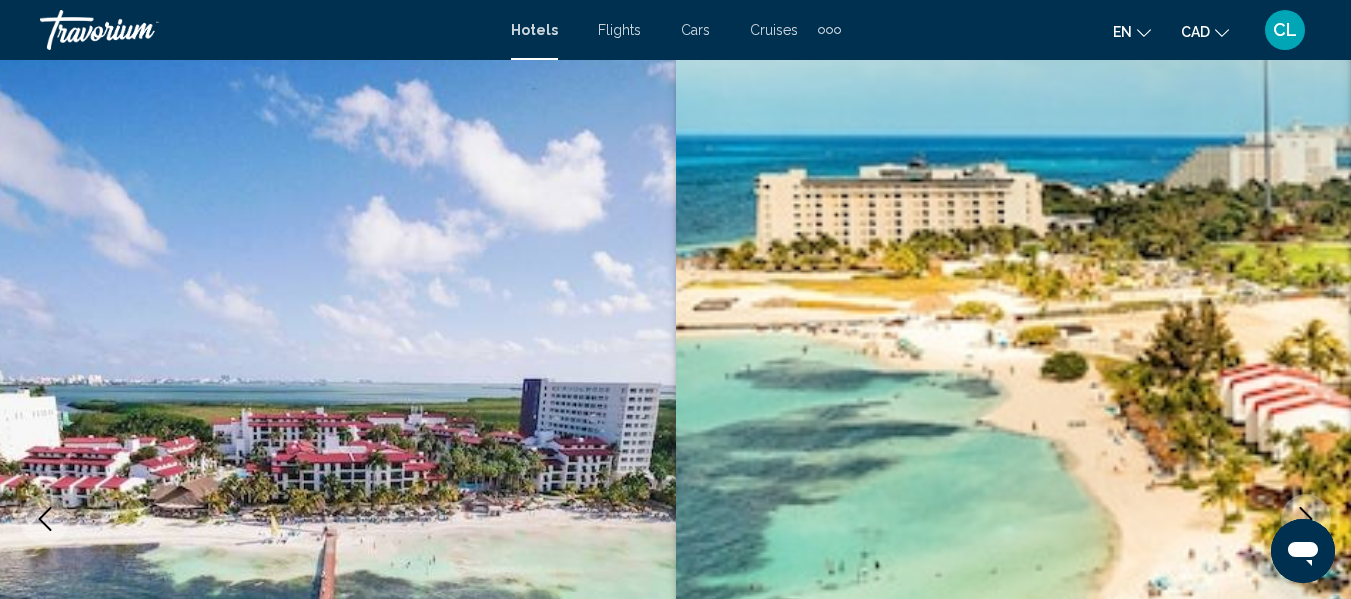 scroll, scrollTop: 0, scrollLeft: 0, axis: both 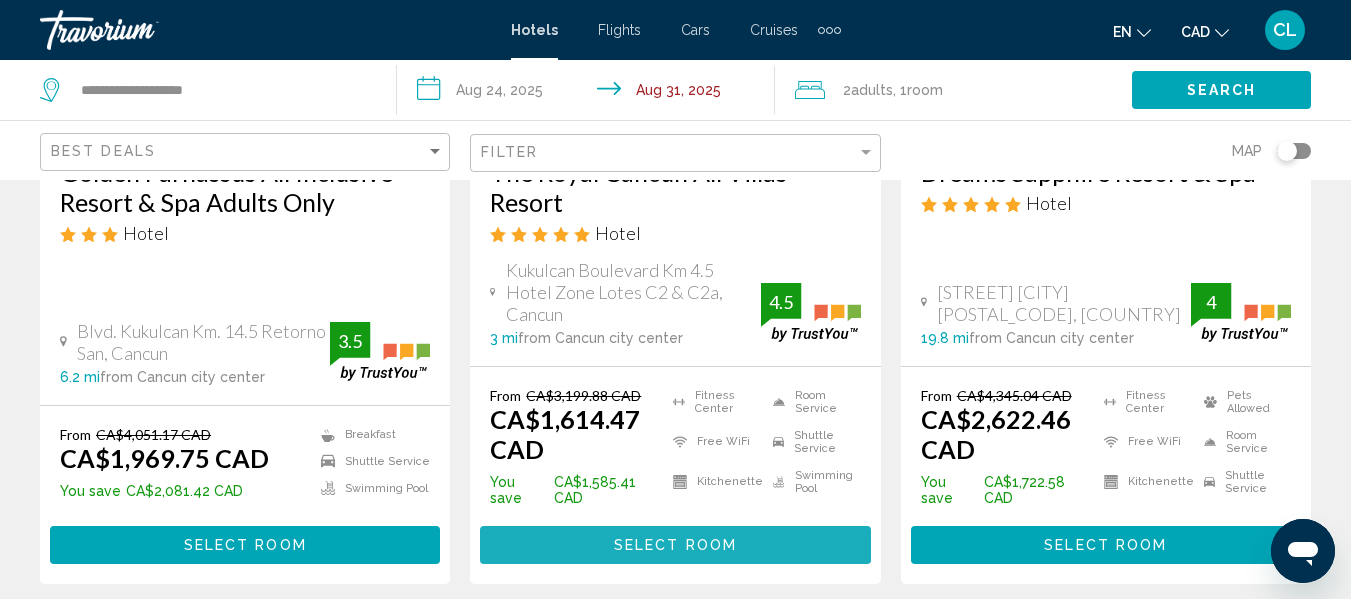 click on "Select Room" at bounding box center (675, 544) 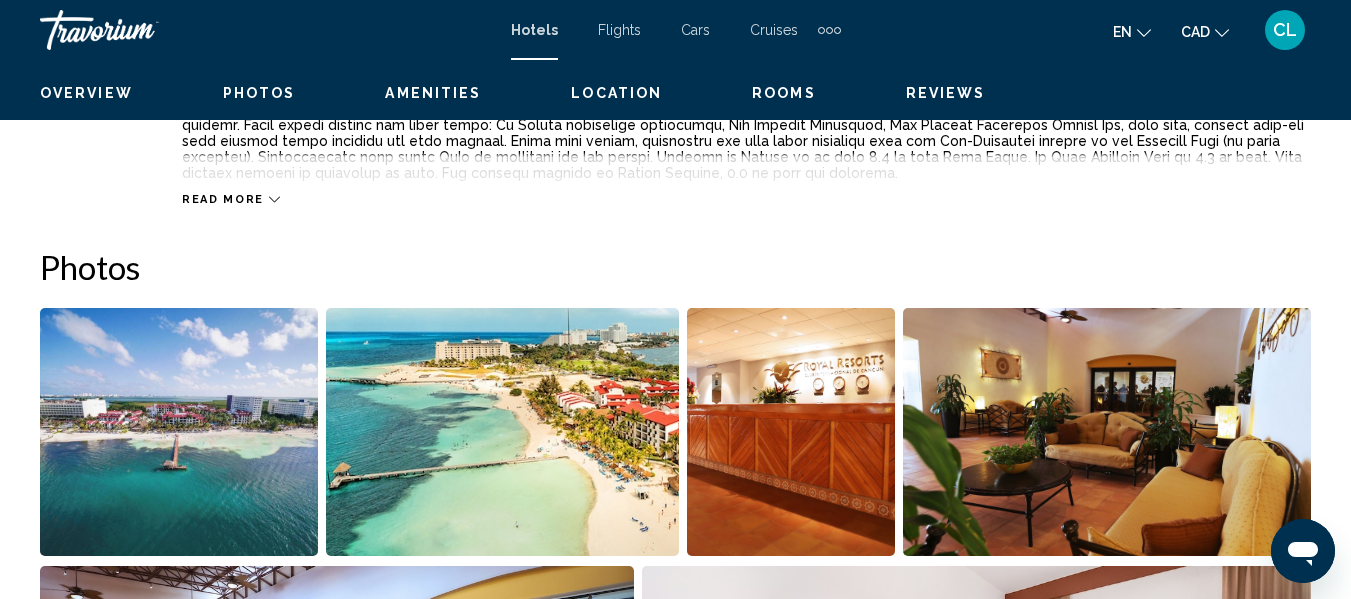 scroll, scrollTop: 235, scrollLeft: 0, axis: vertical 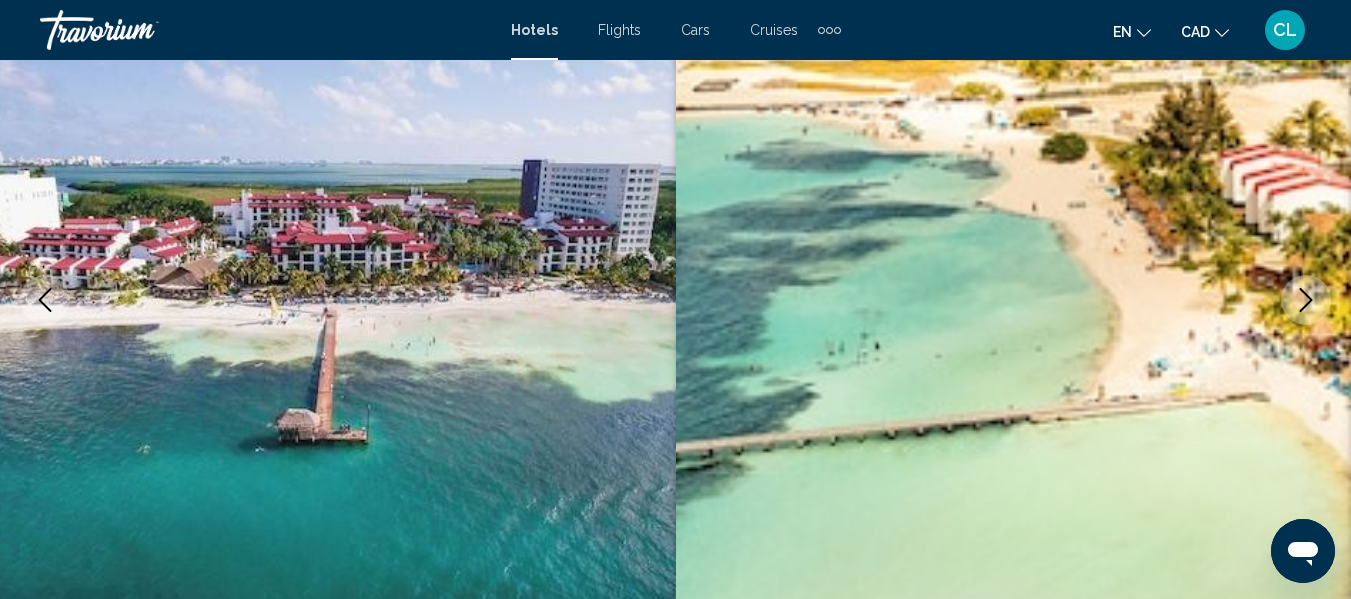 click 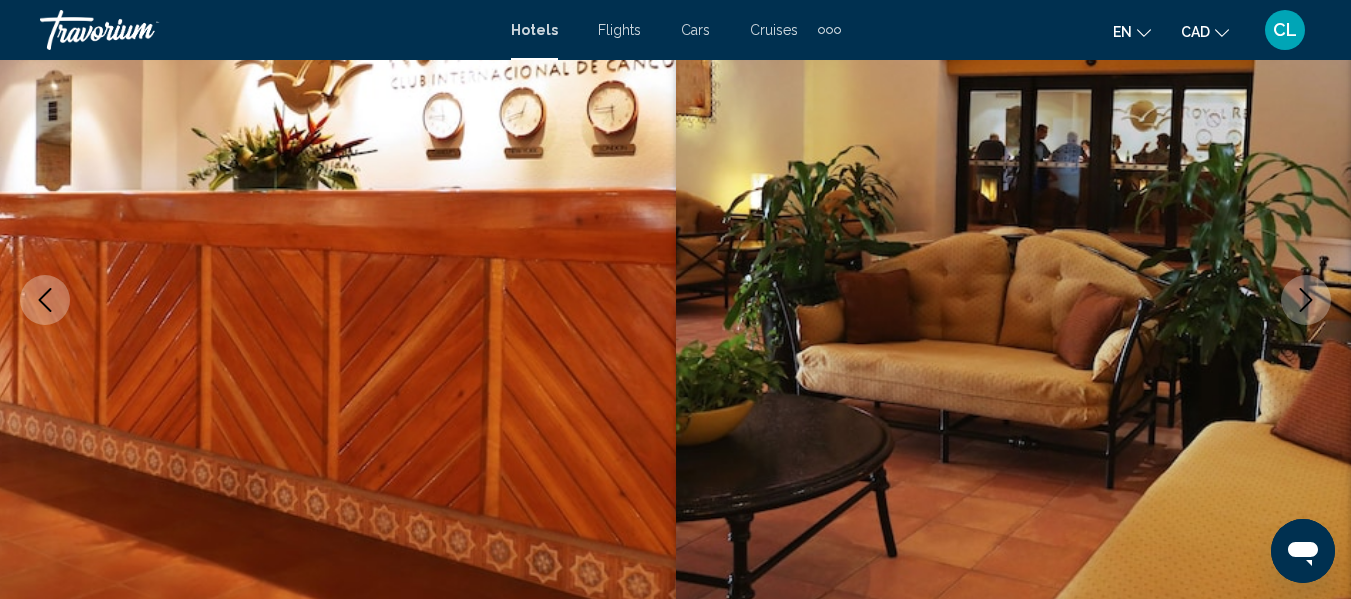 click 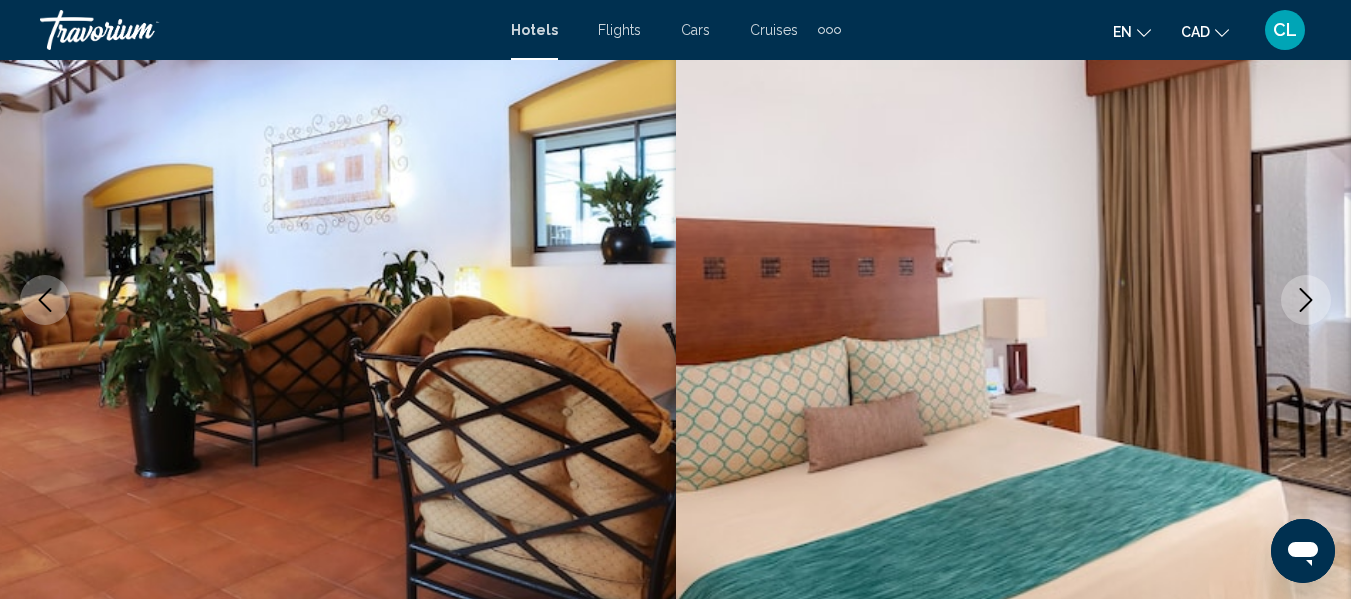 click 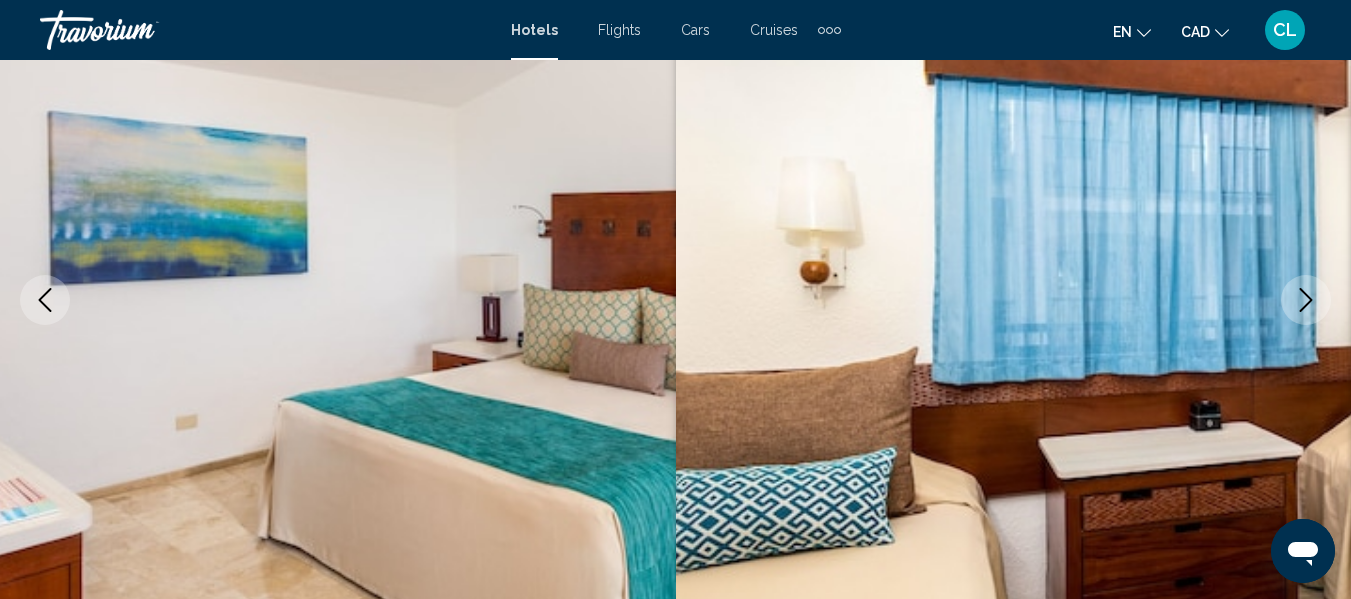 click 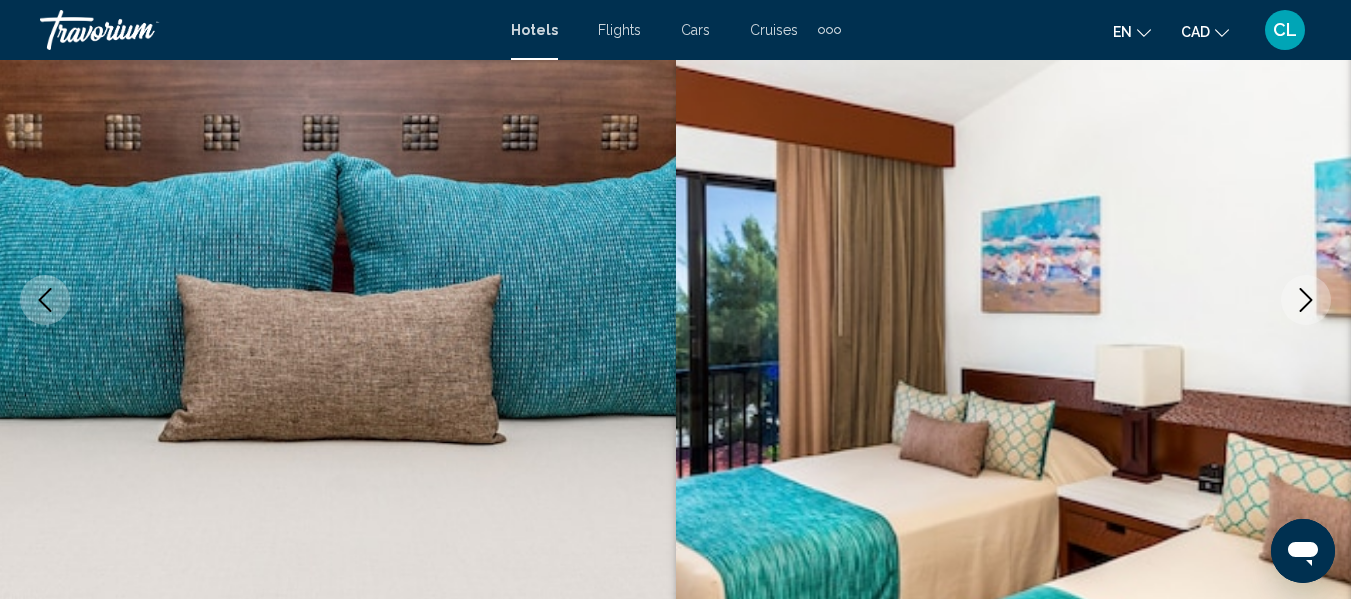 click 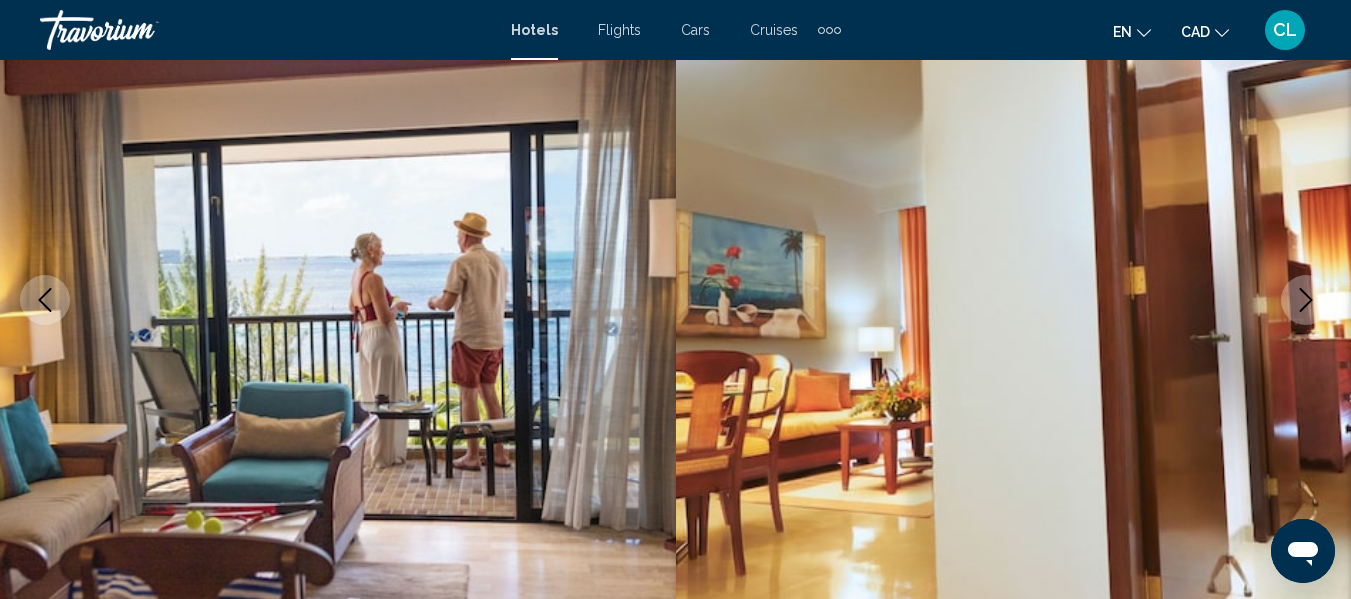 click 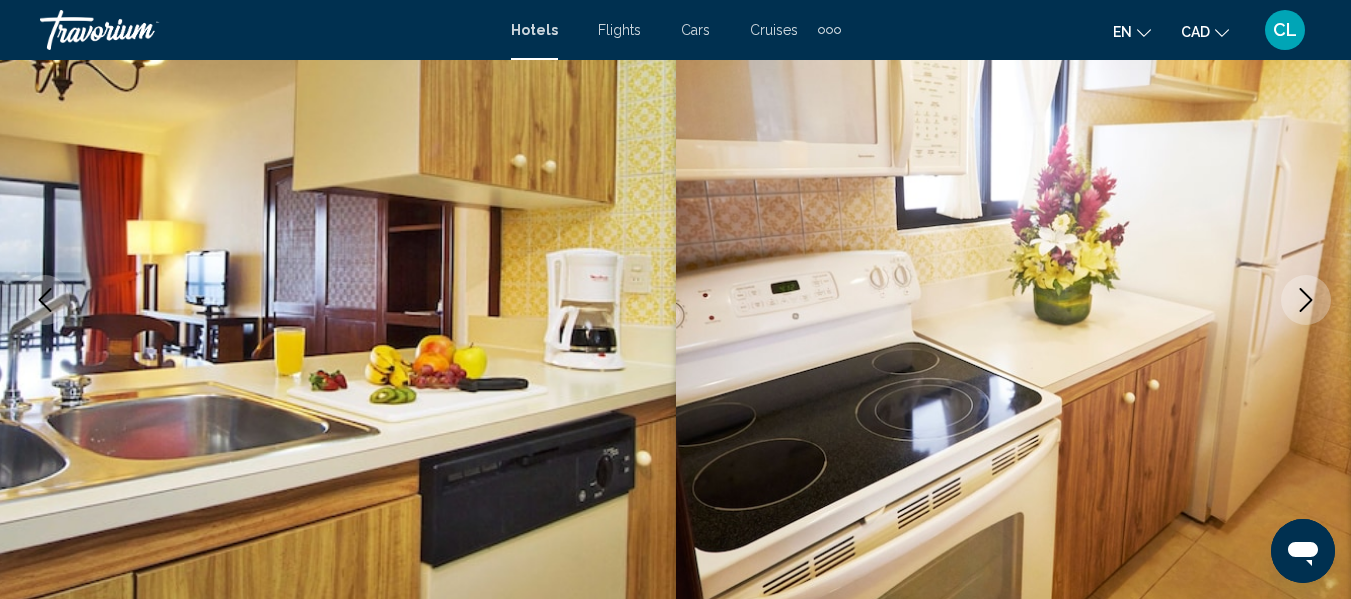 click 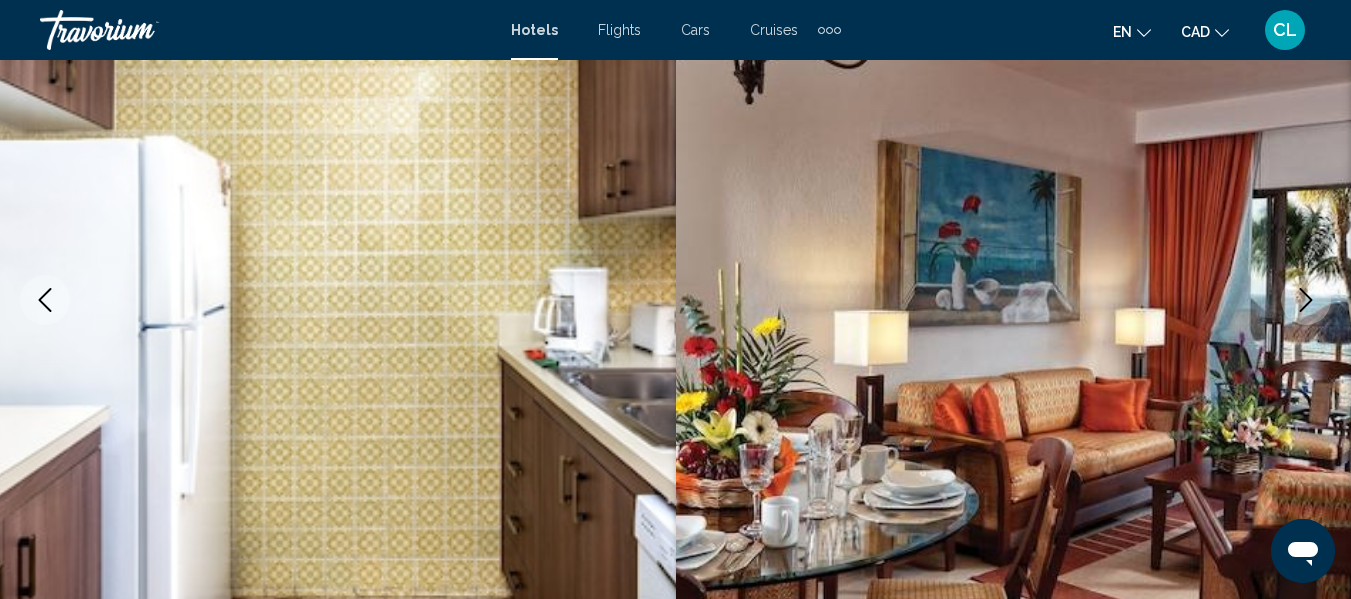 click 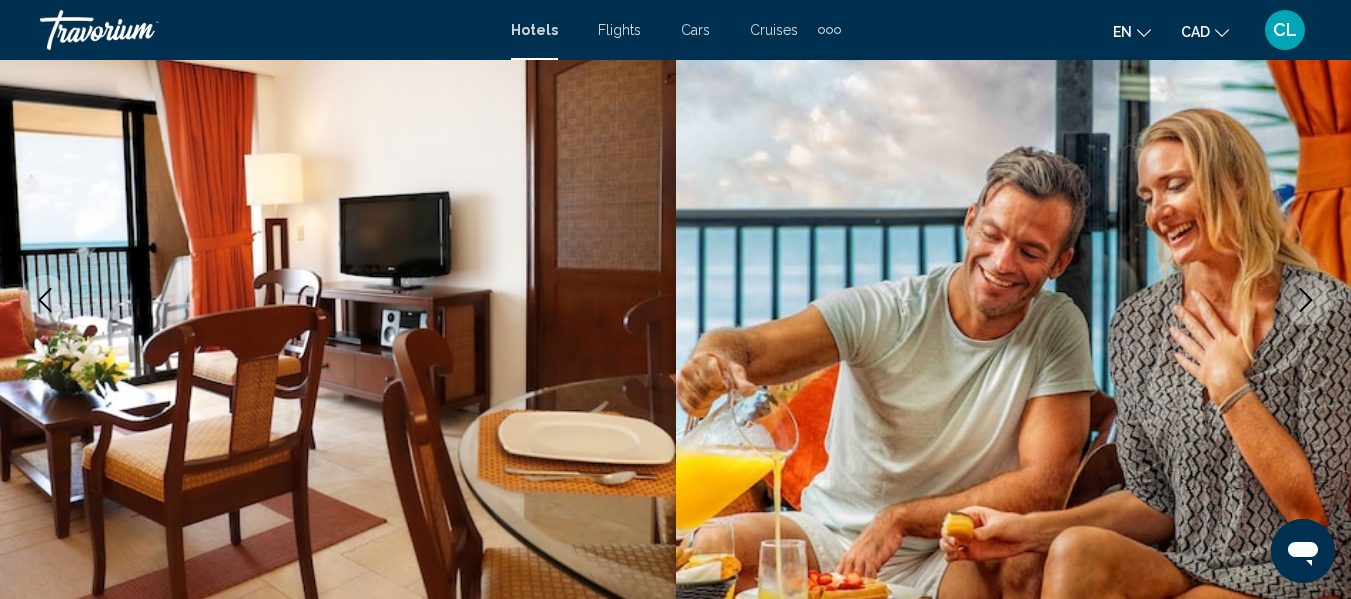 click 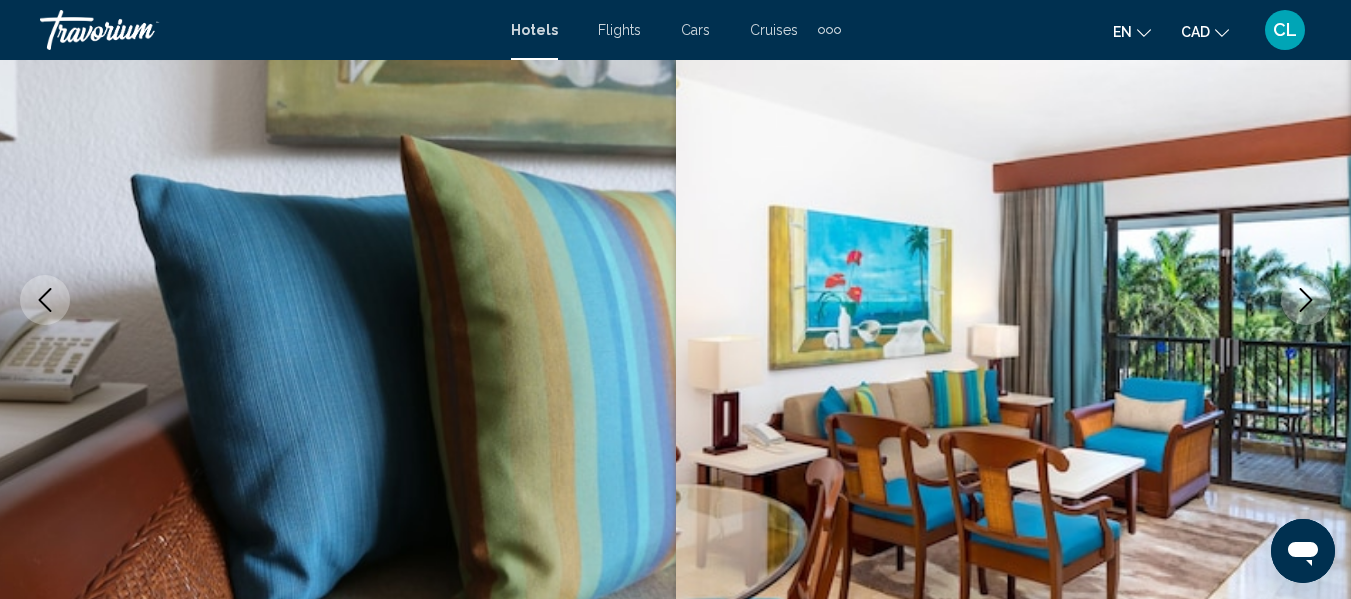 click 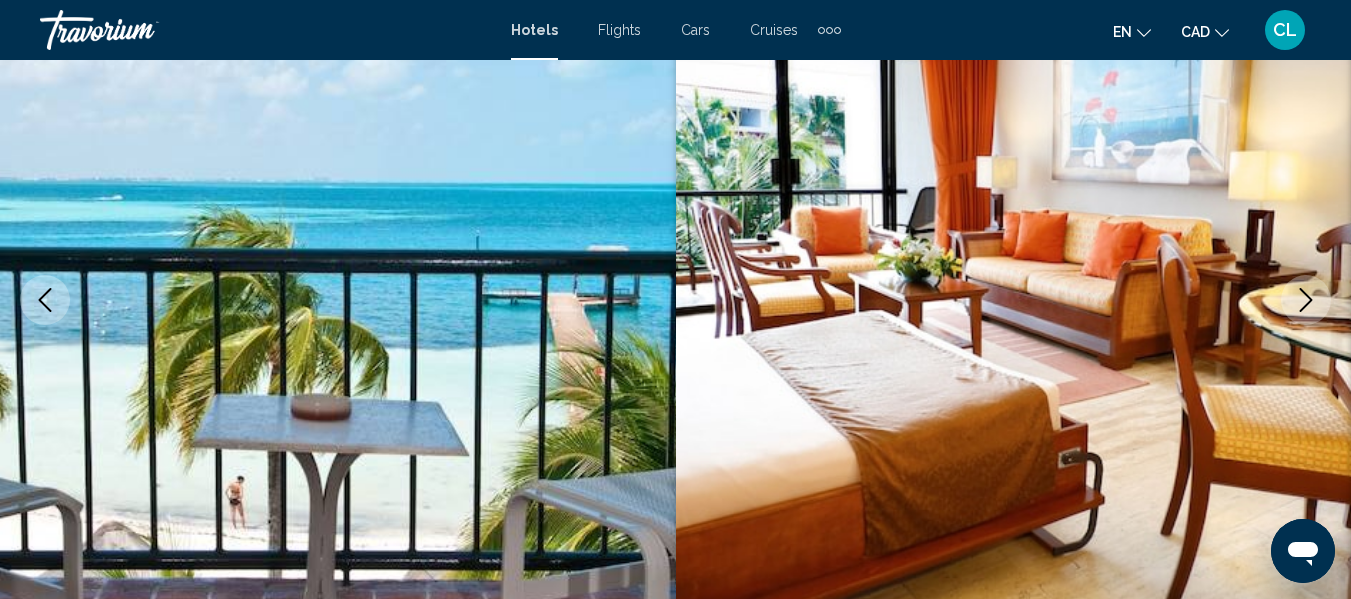 click 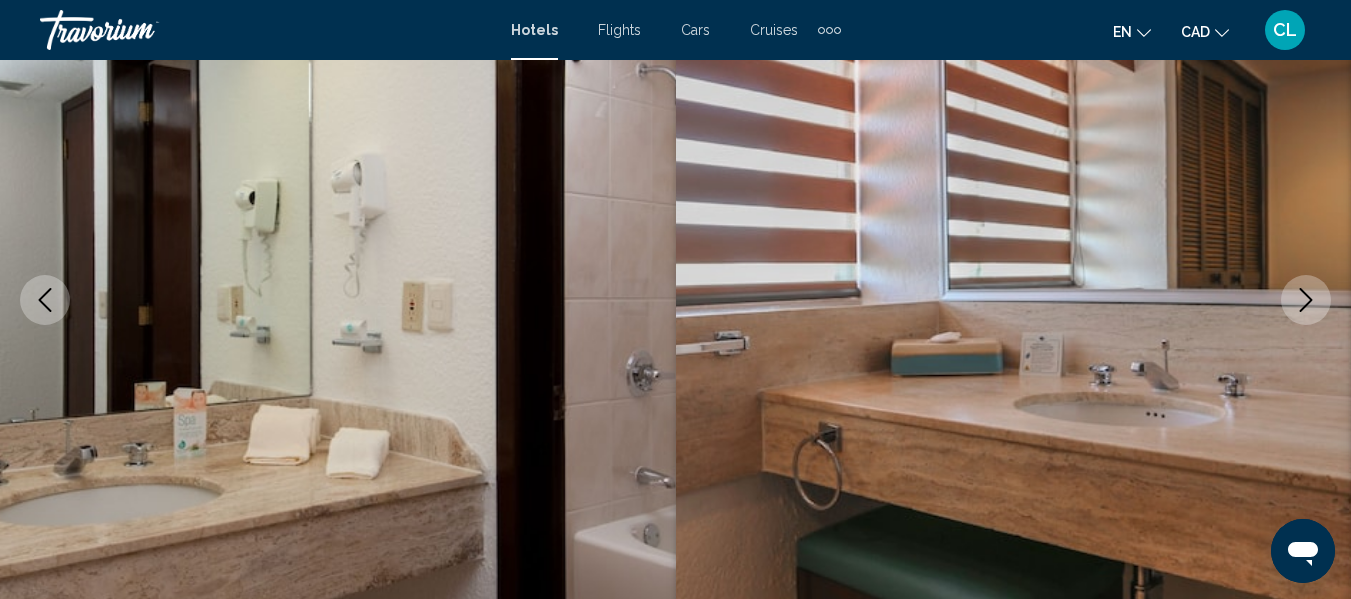 click 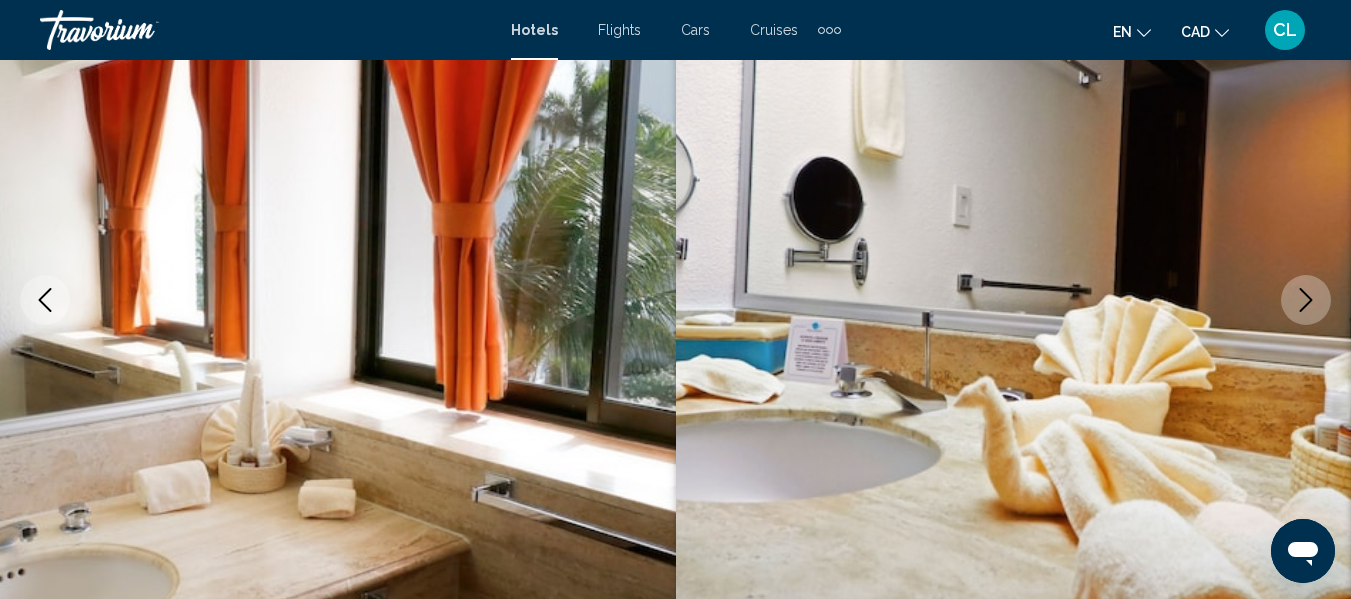 click 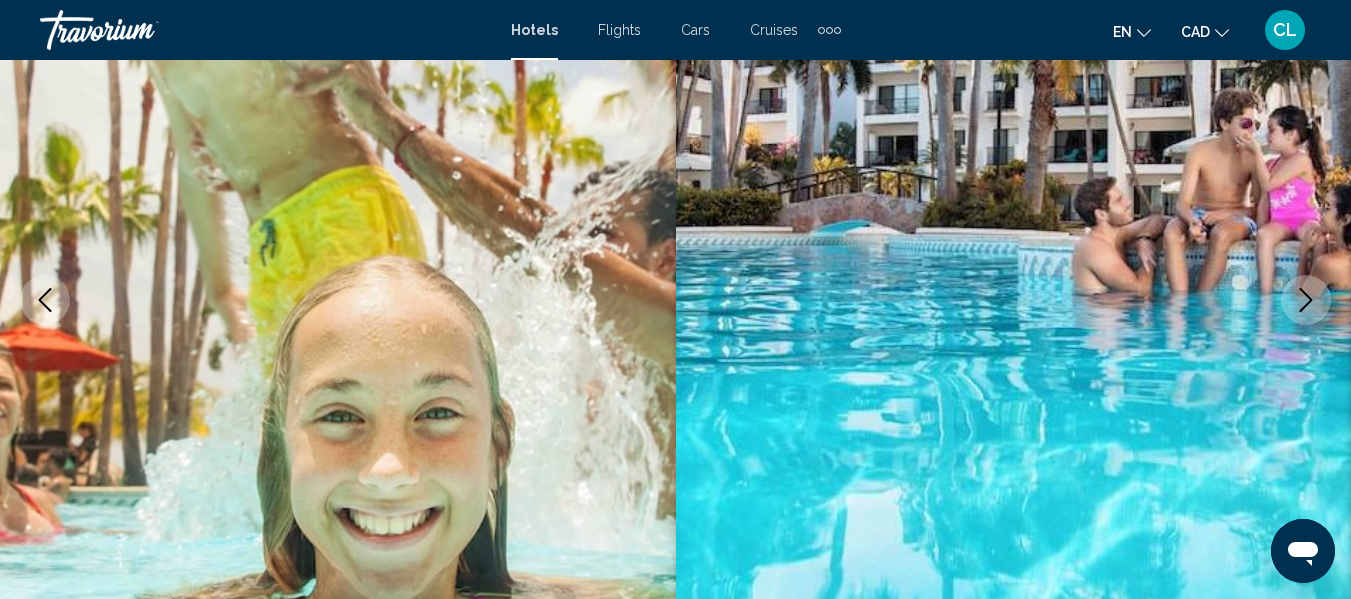 click 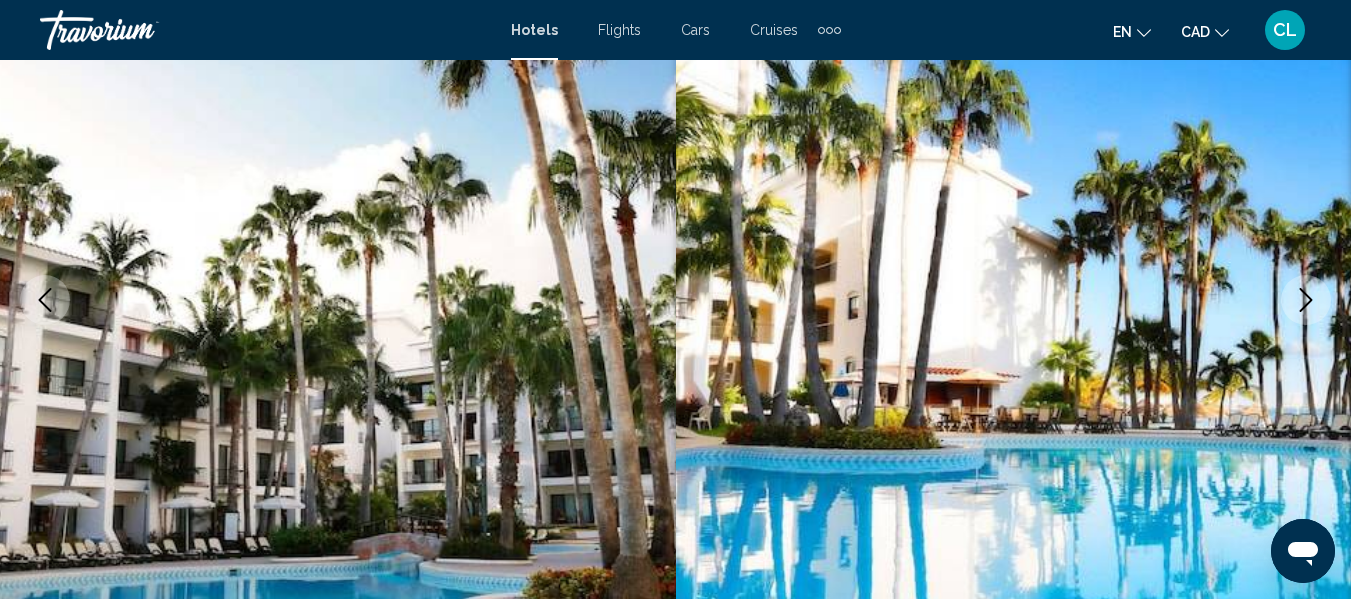 click 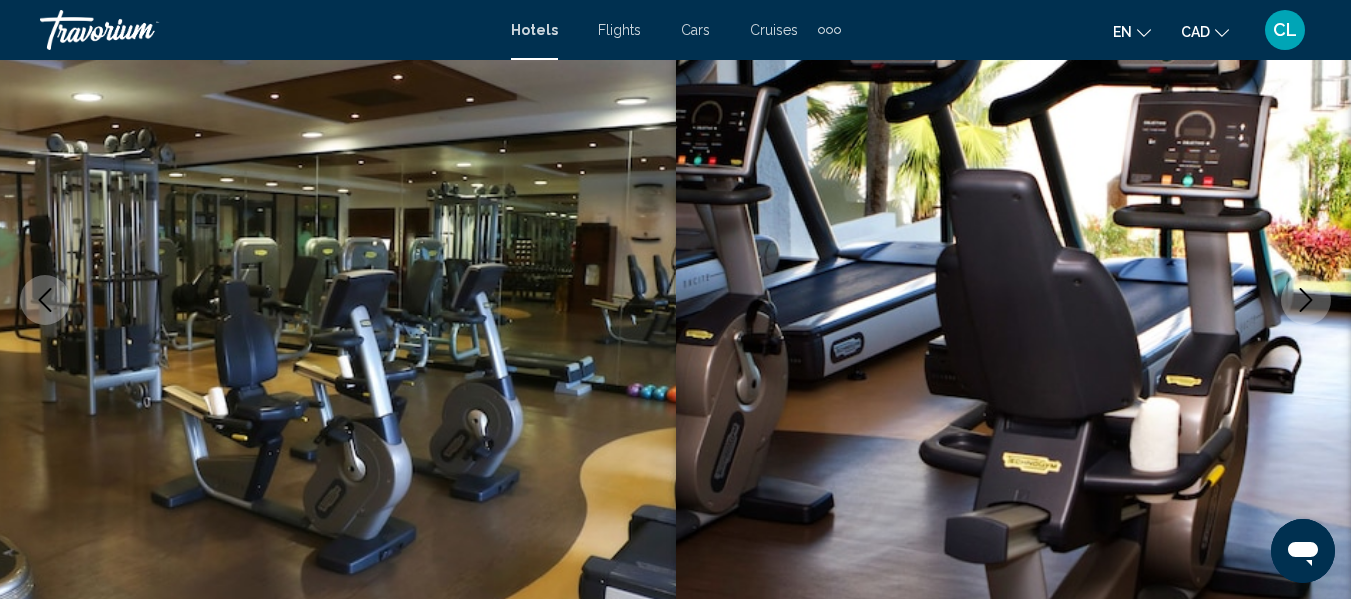click 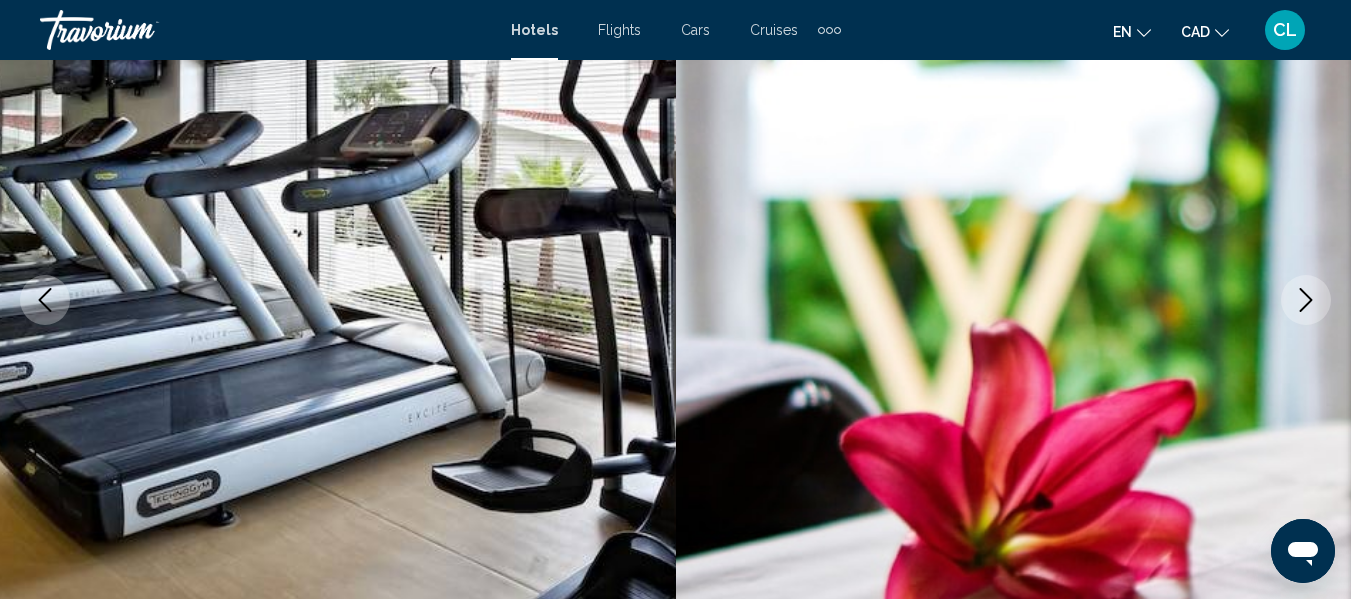click 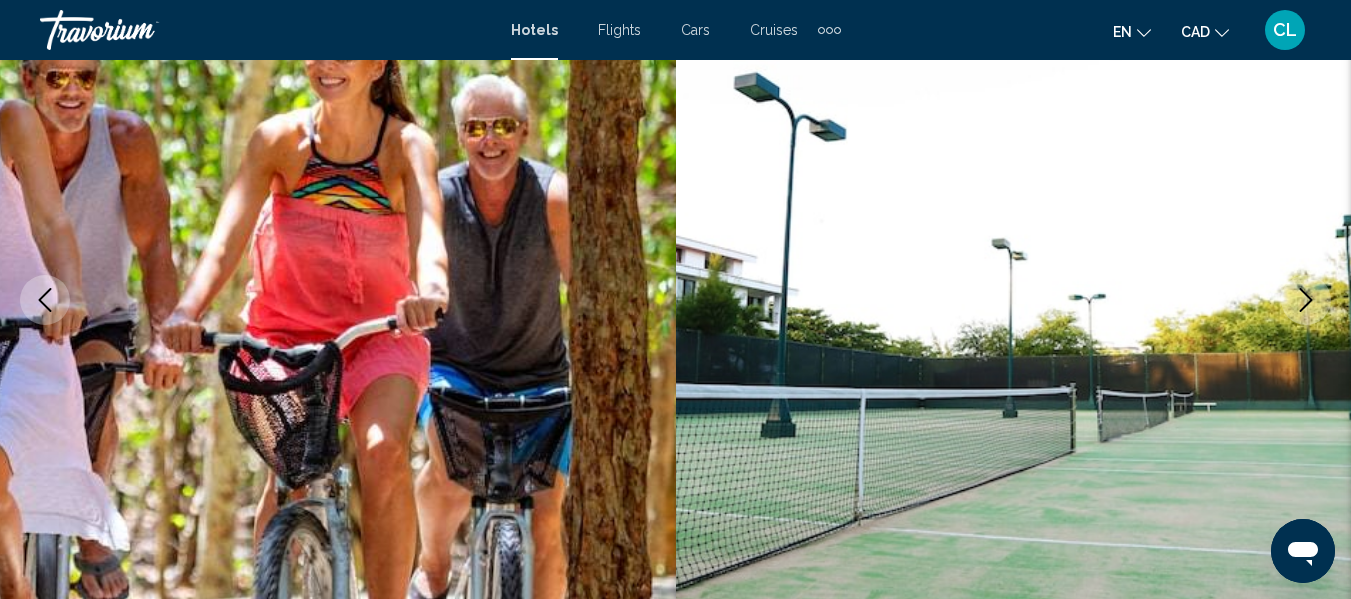 click 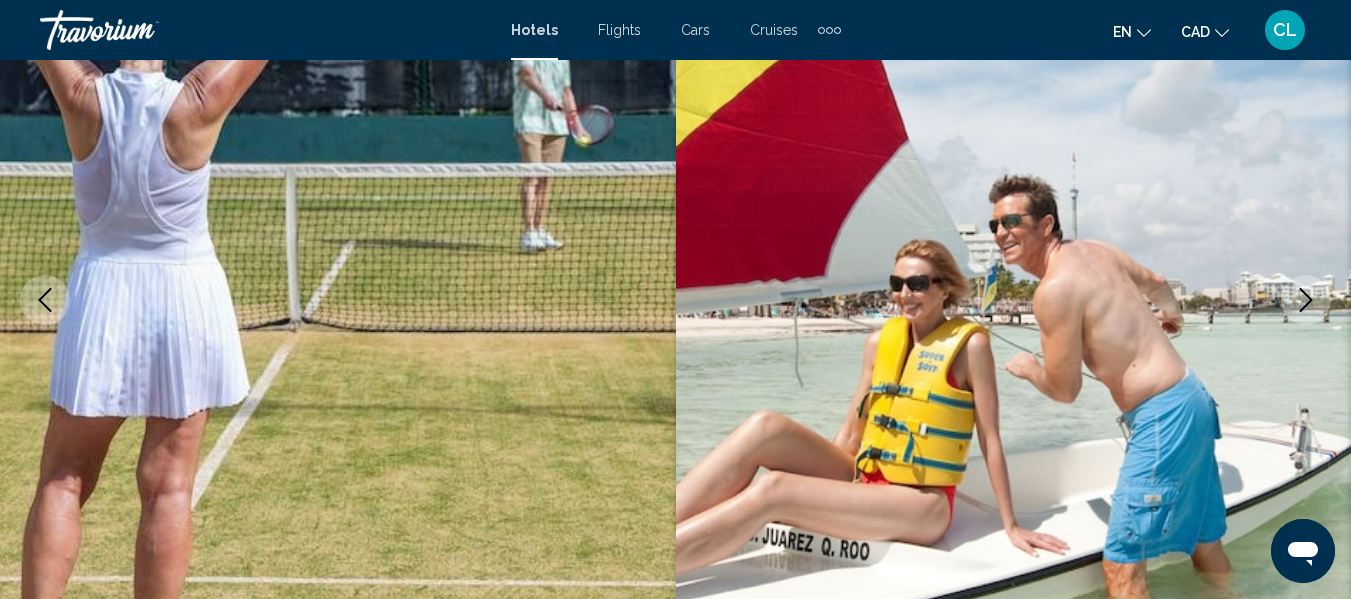 click 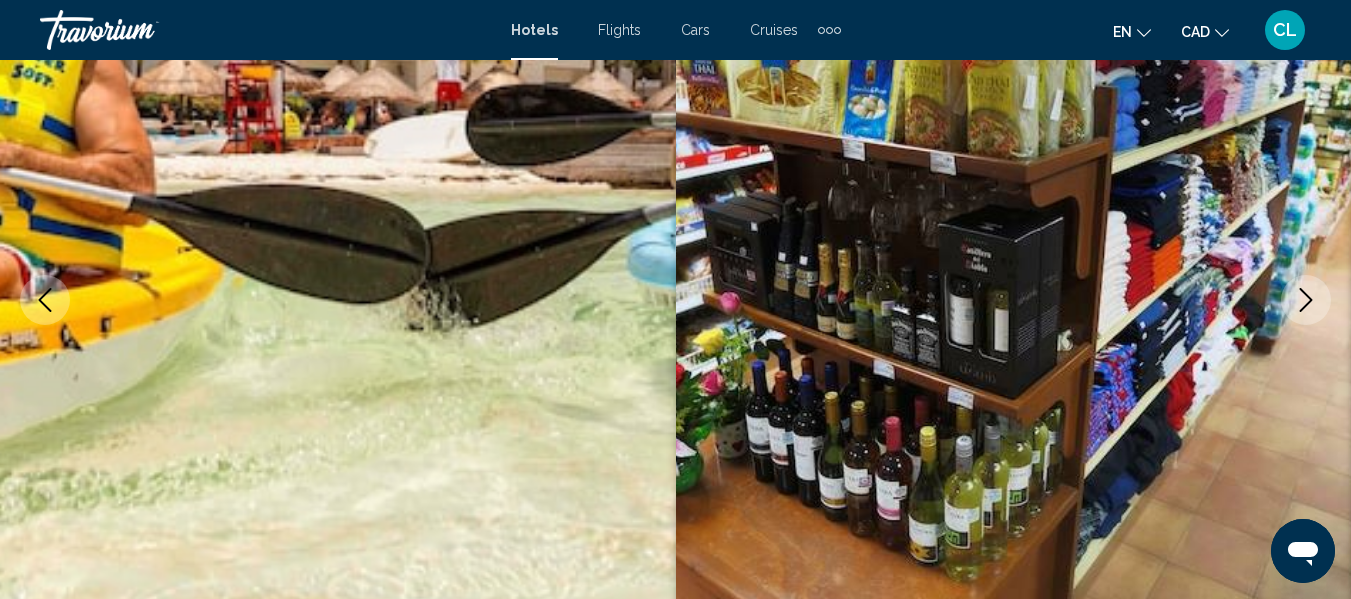 click 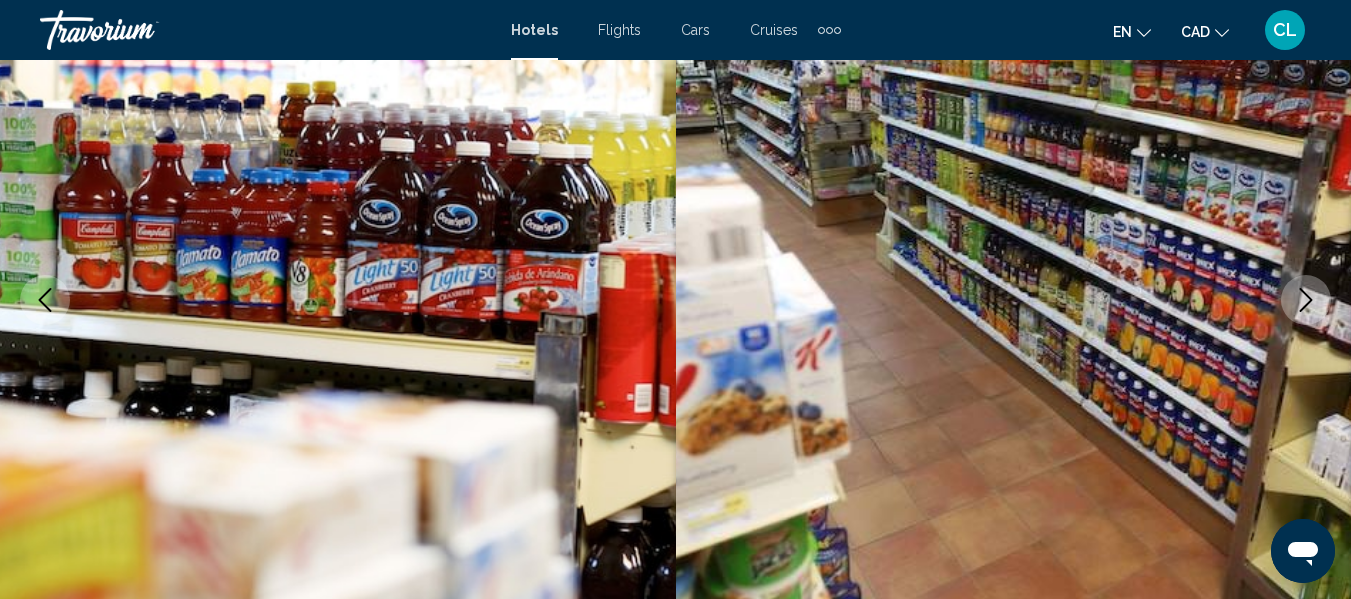 click 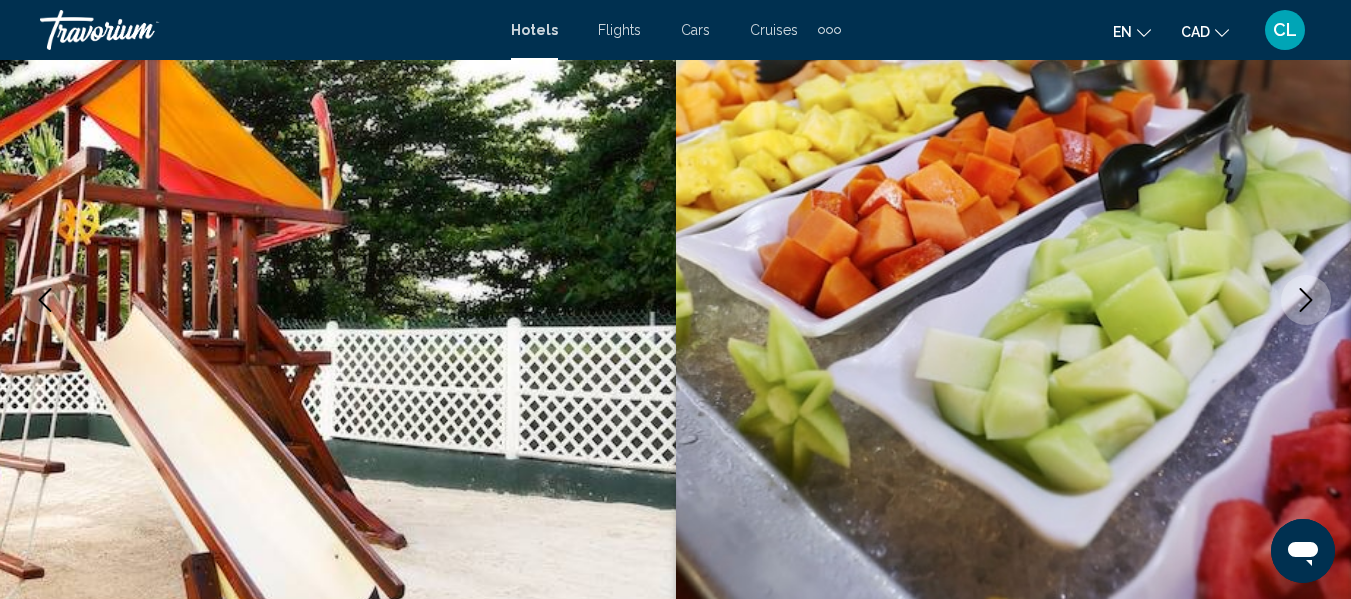 click 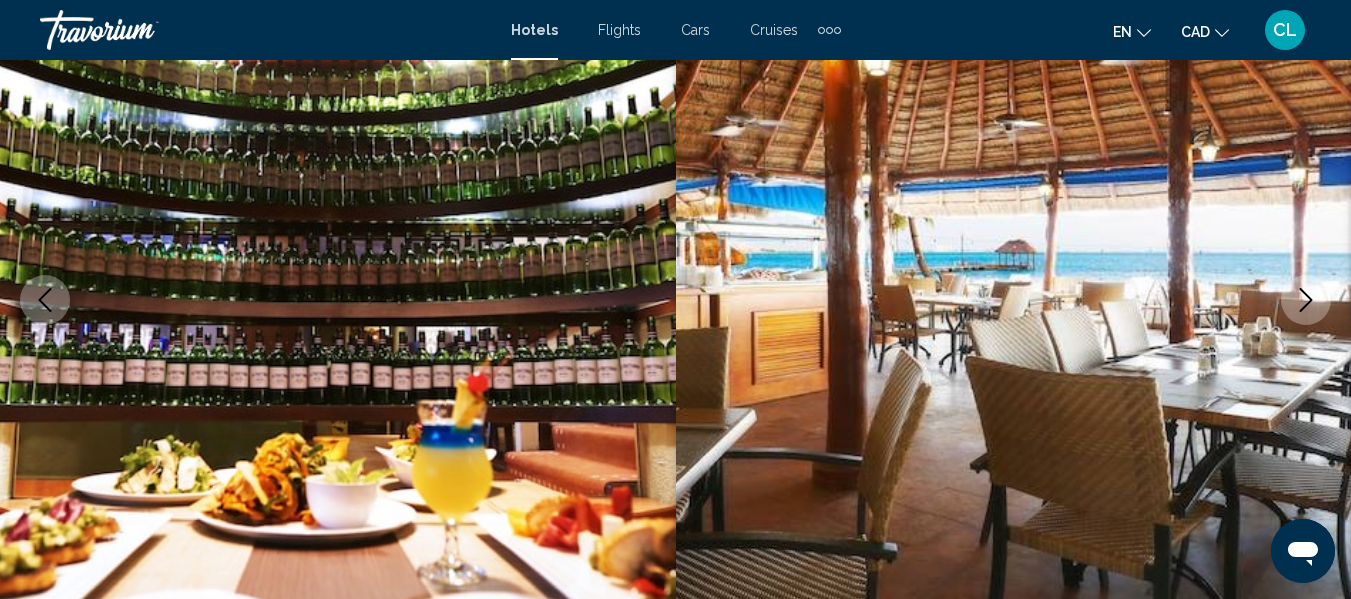 click 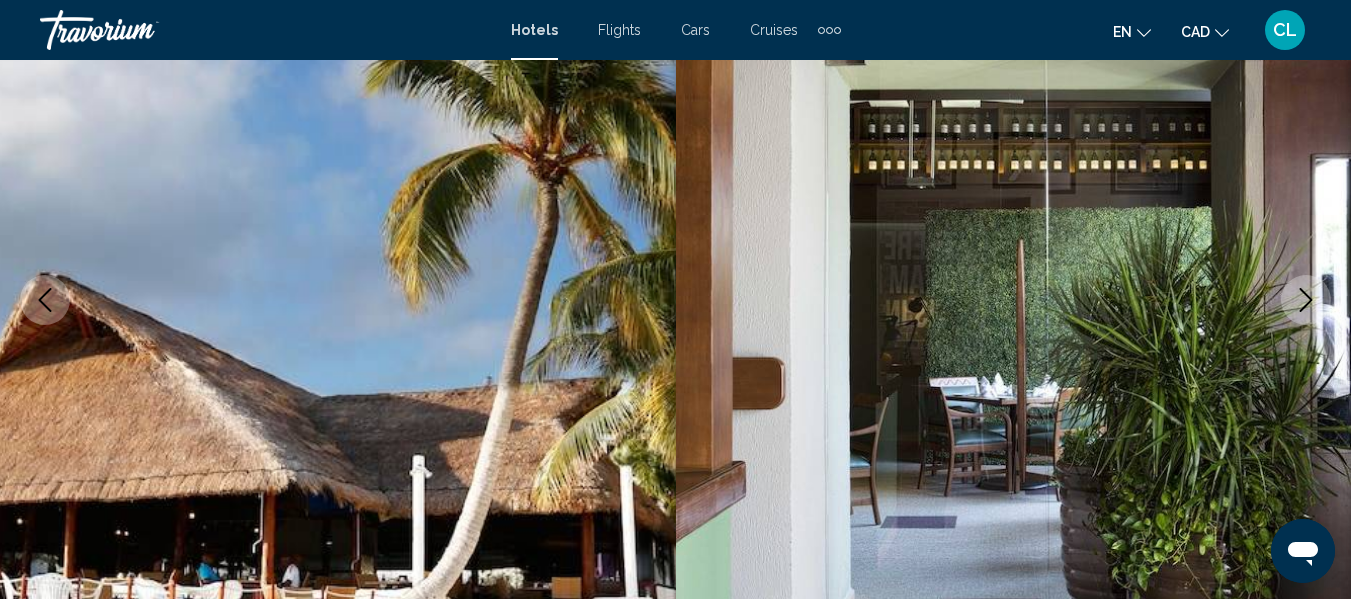 click 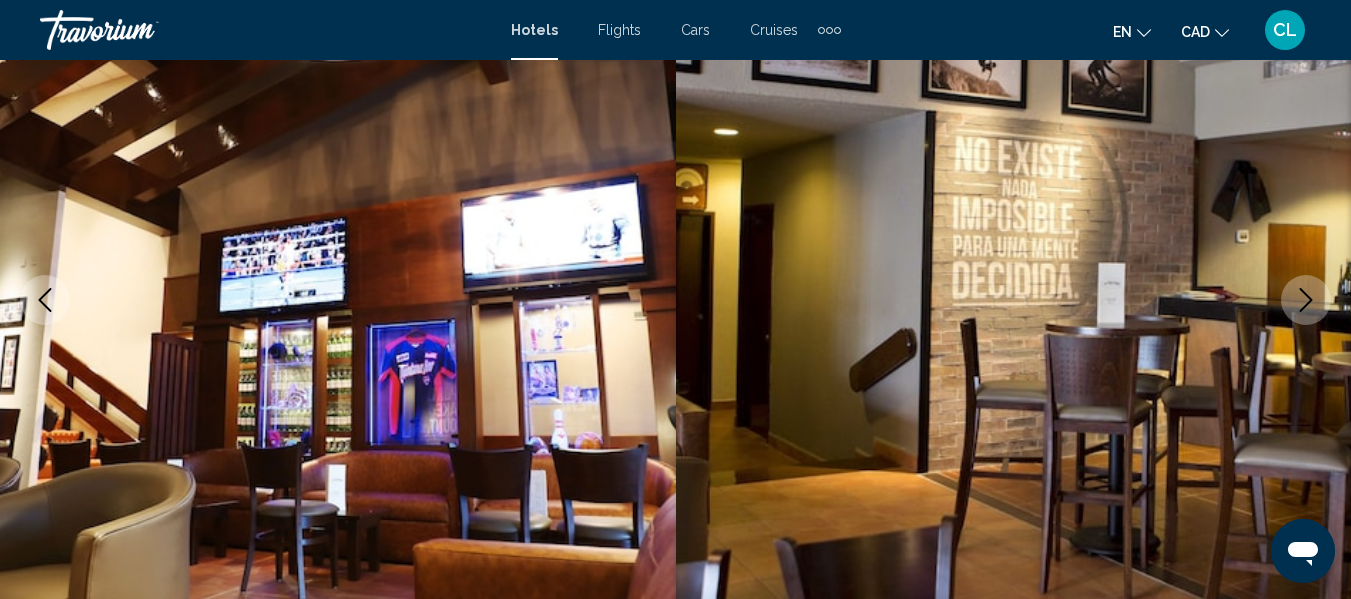 click 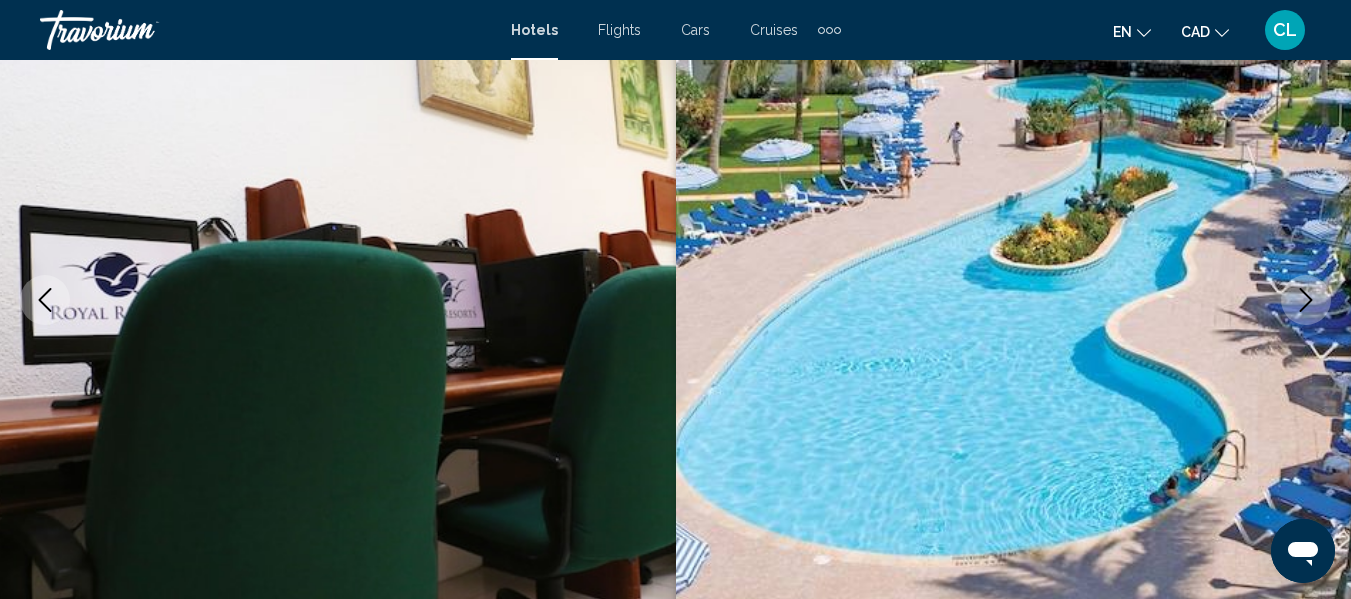 click 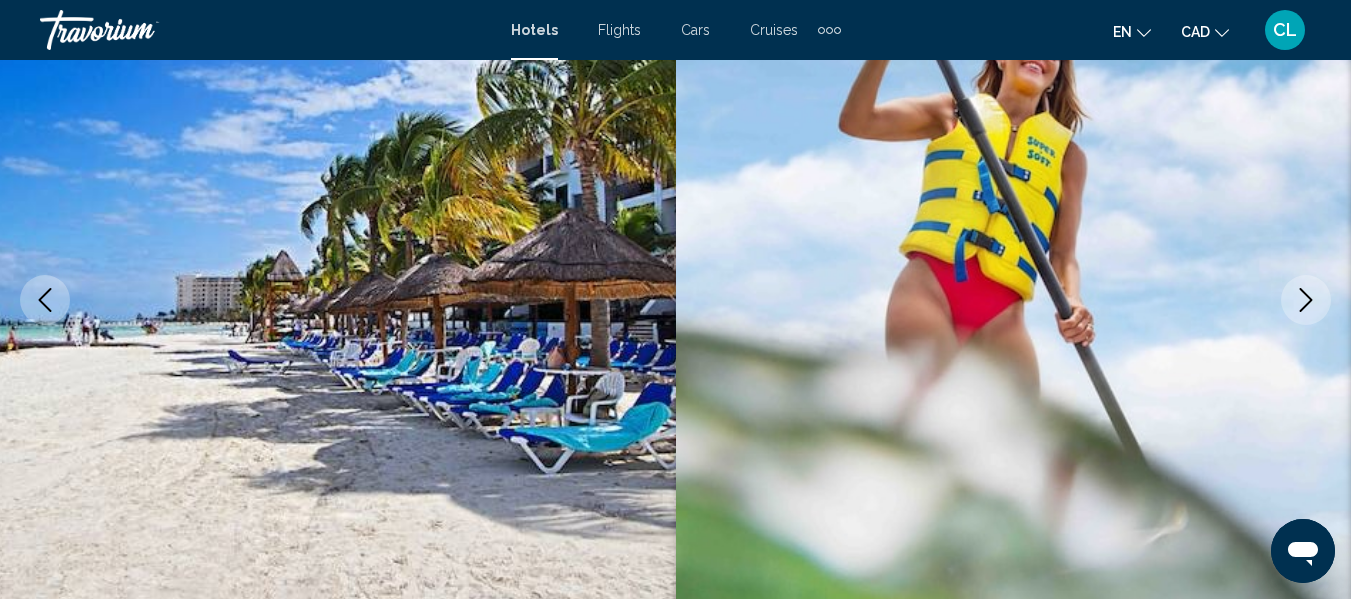 click 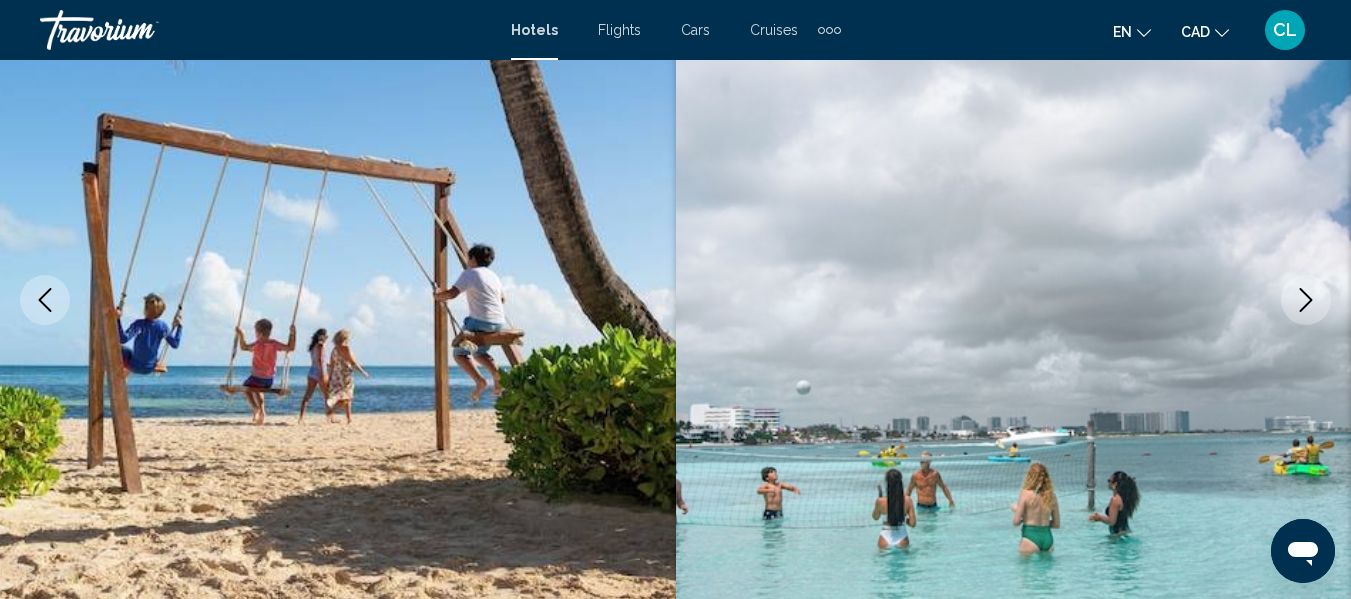 click 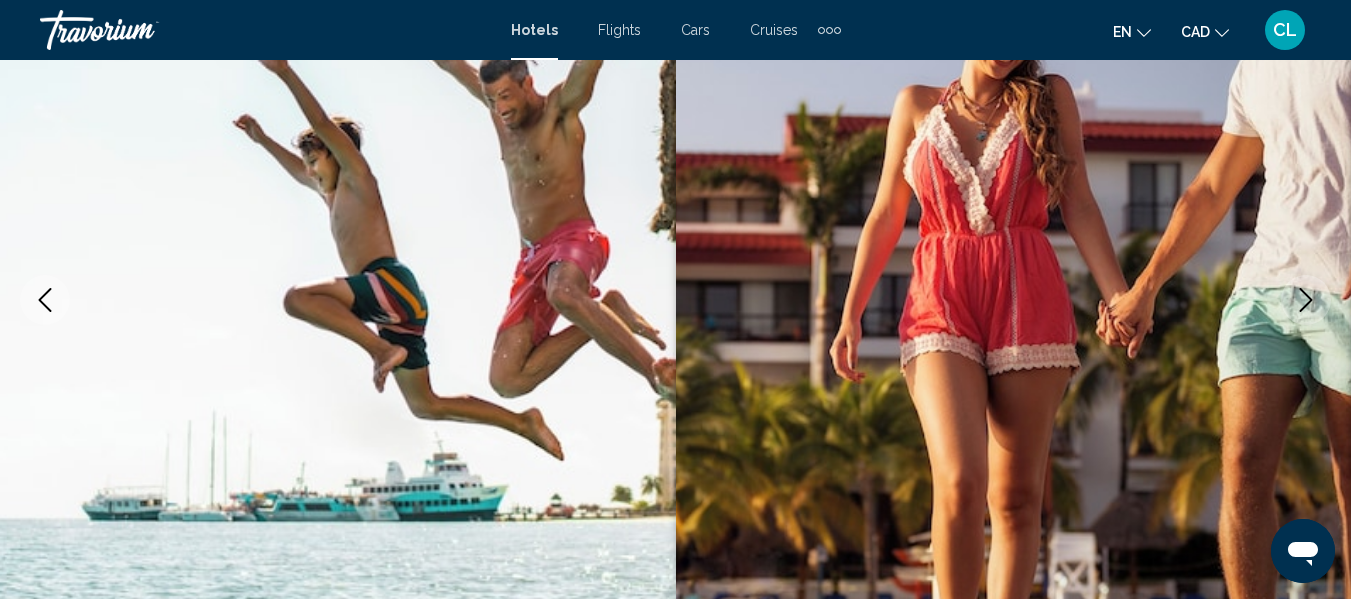 click 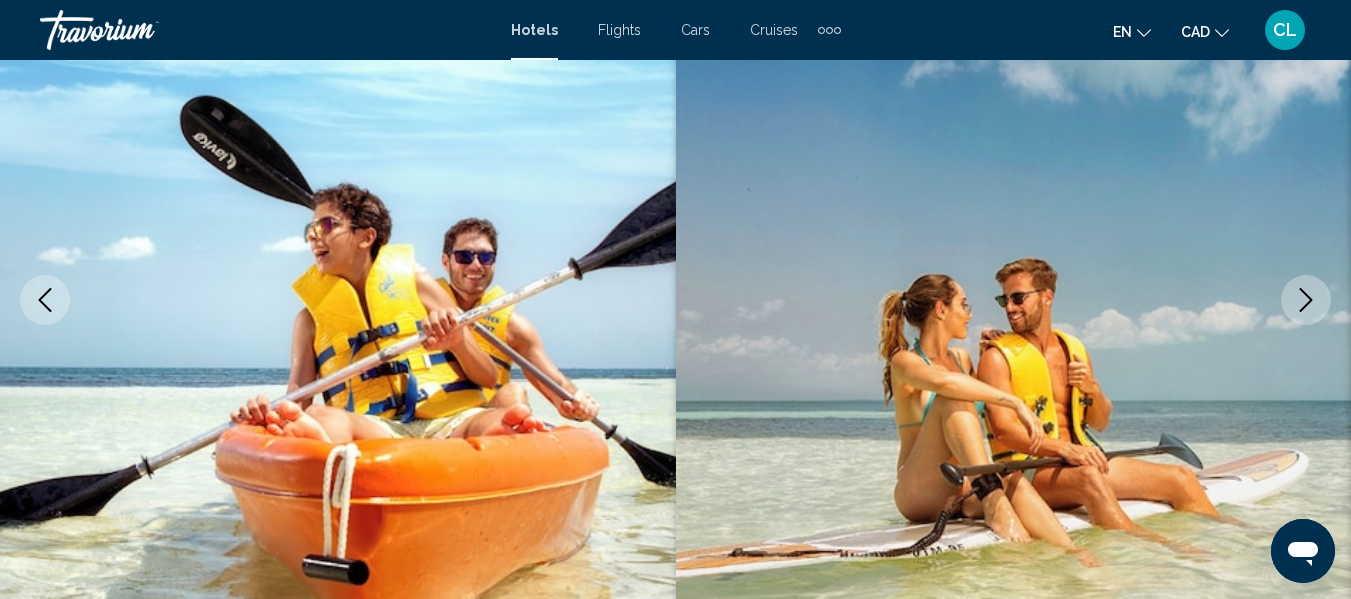 type 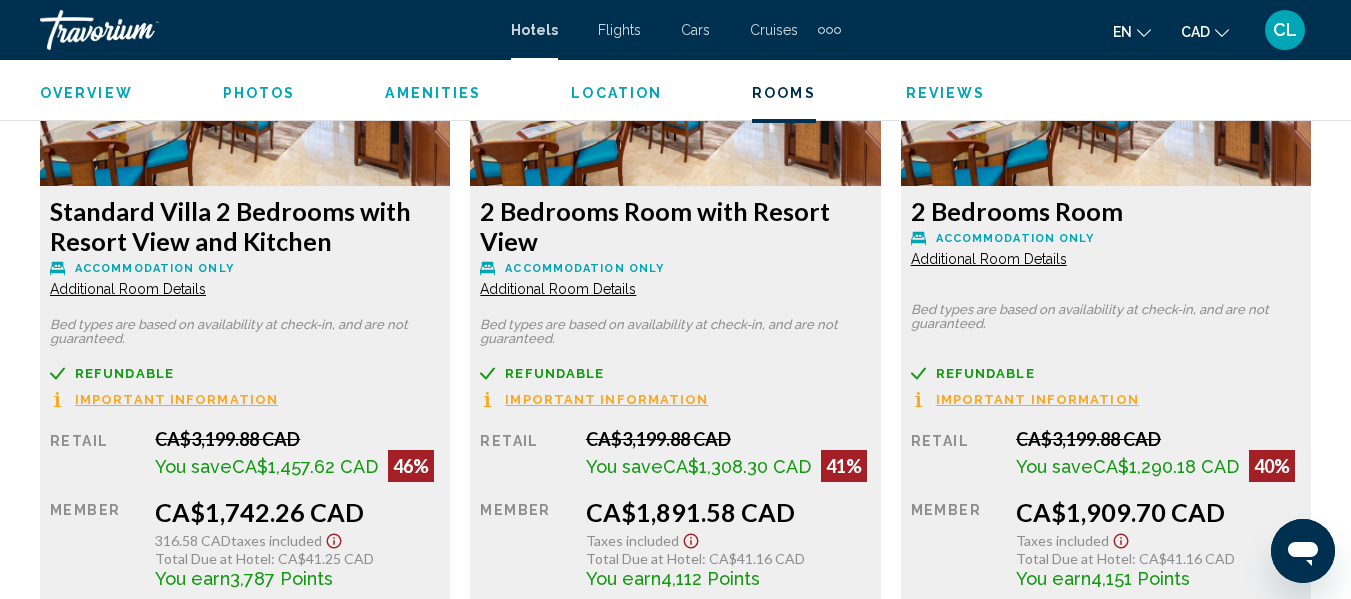 scroll, scrollTop: 3955, scrollLeft: 0, axis: vertical 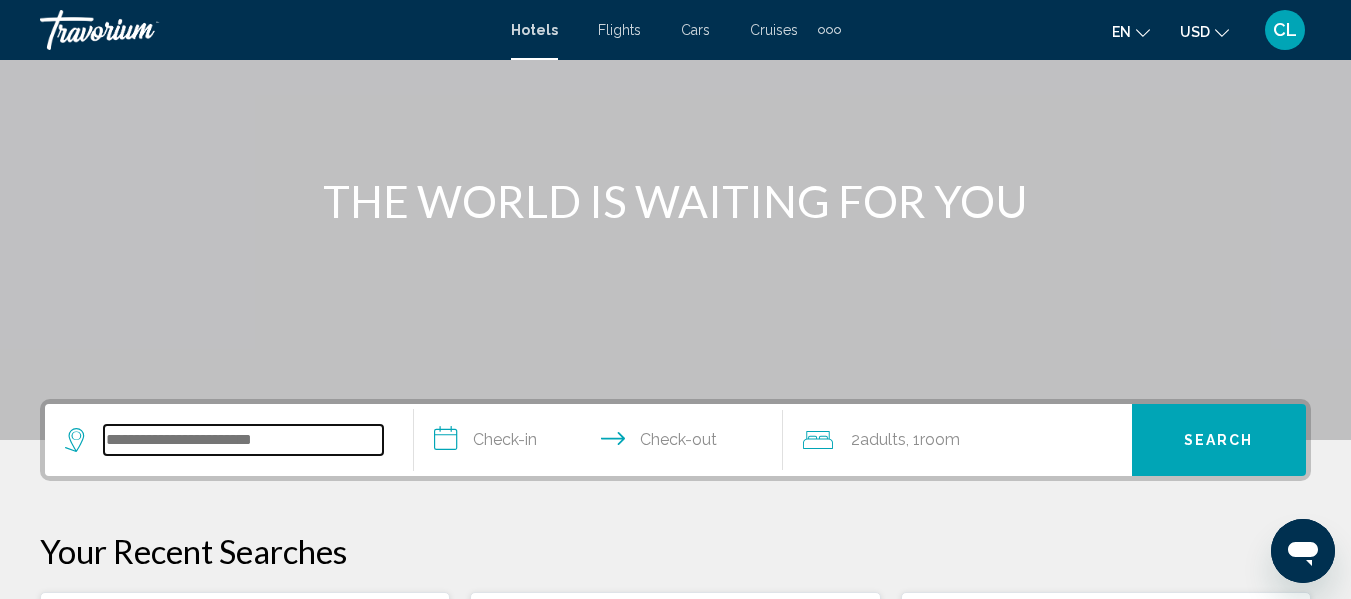 click at bounding box center (243, 440) 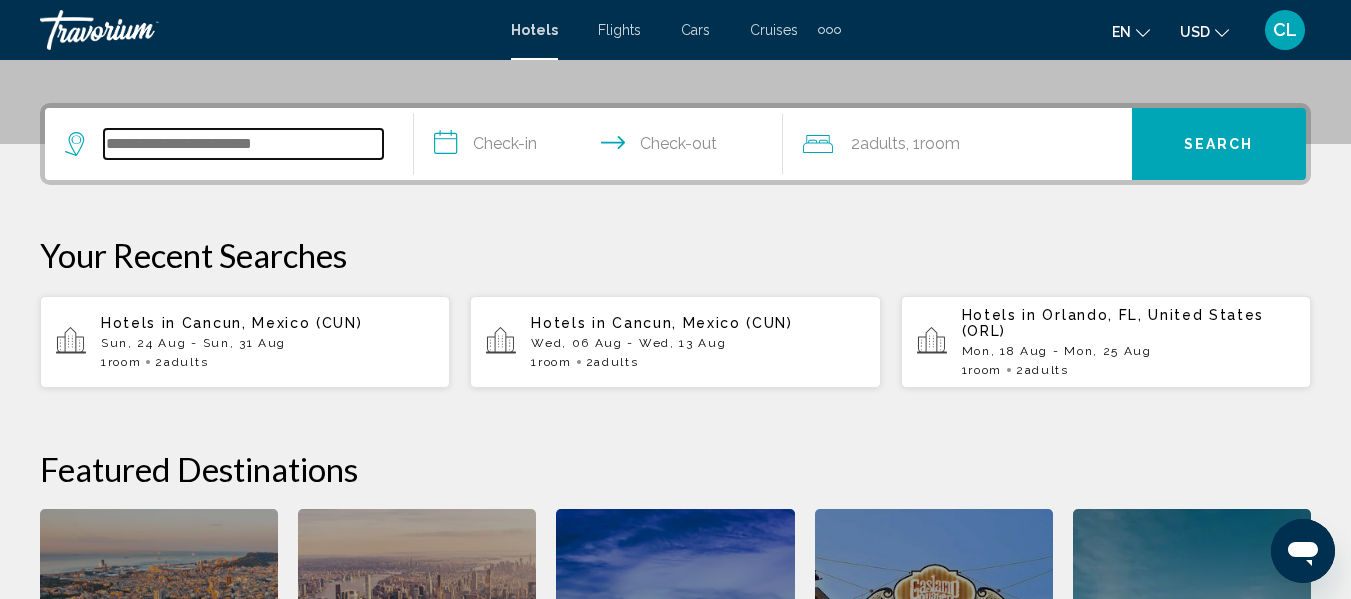 scroll, scrollTop: 494, scrollLeft: 0, axis: vertical 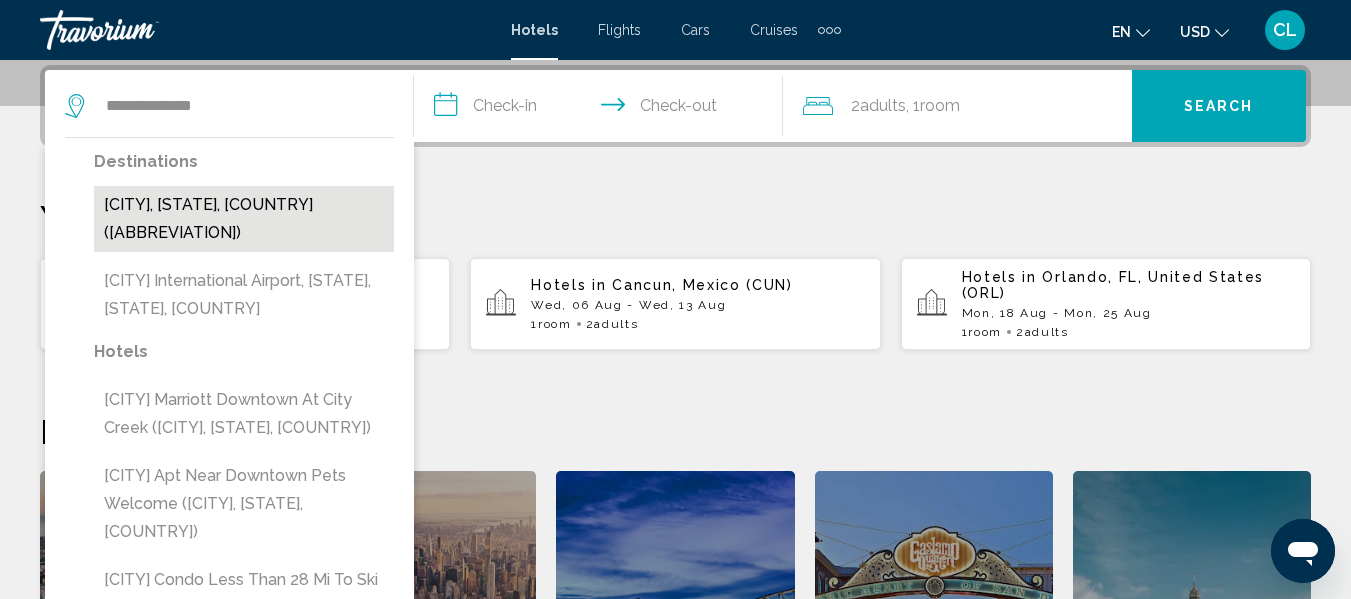click on "Salt Lake City, UT, United States (SLC)" at bounding box center [244, 219] 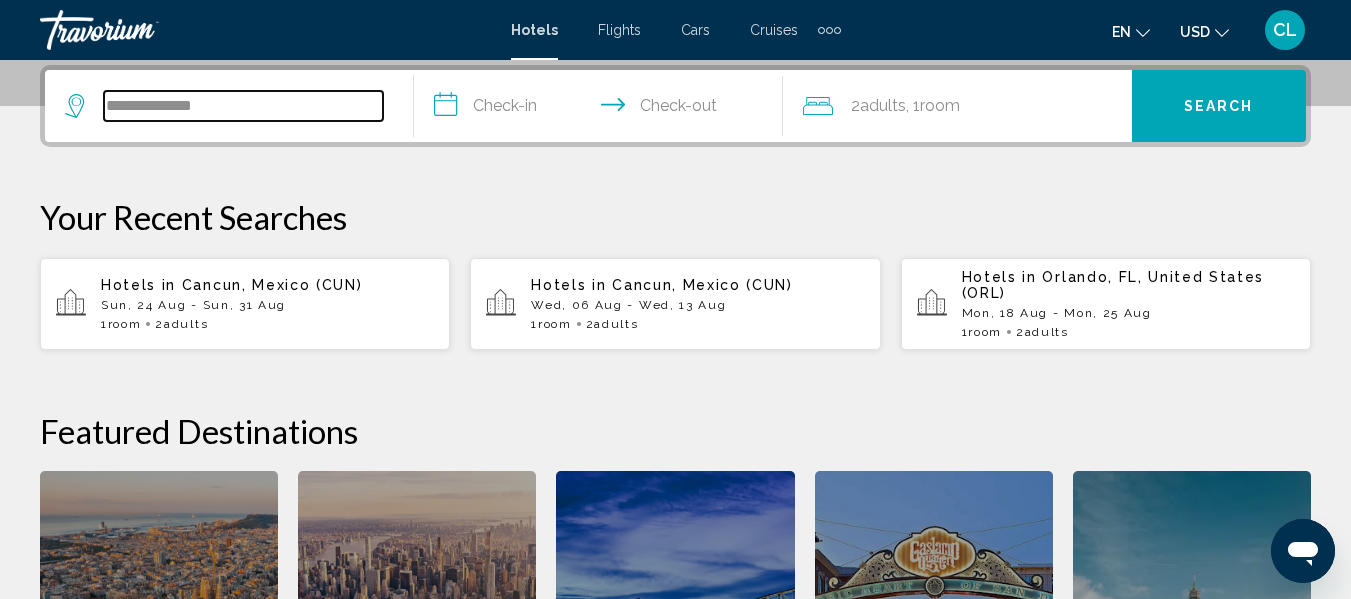 type on "**********" 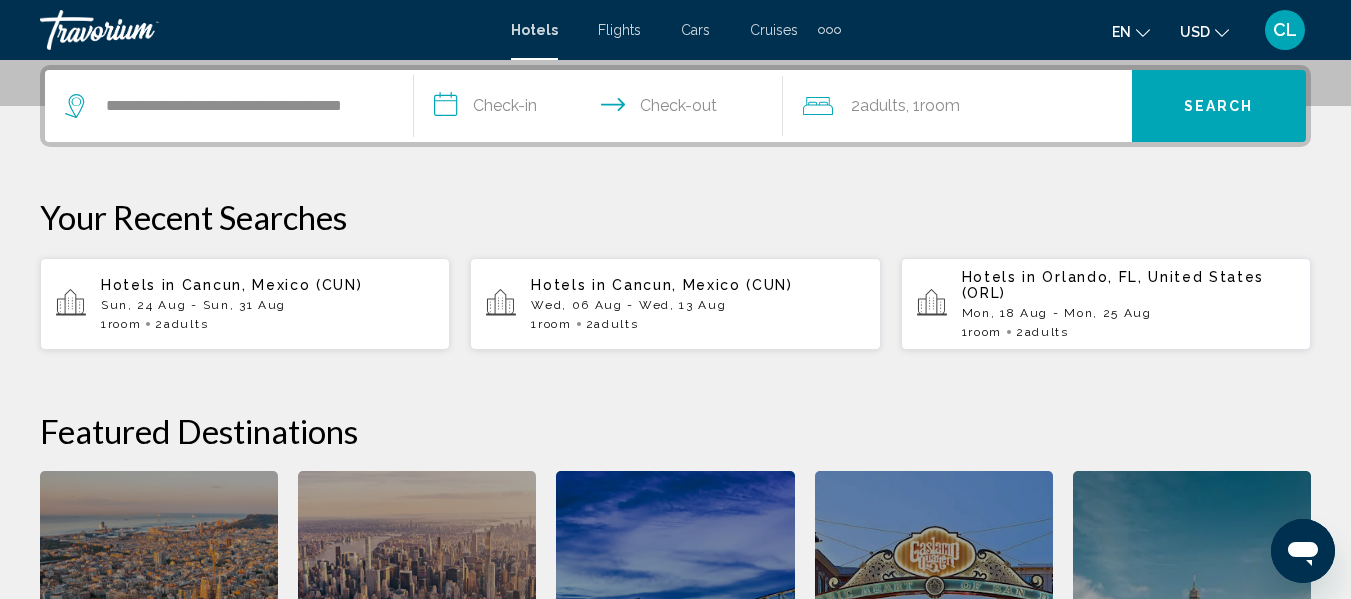 click on "**********" at bounding box center [602, 109] 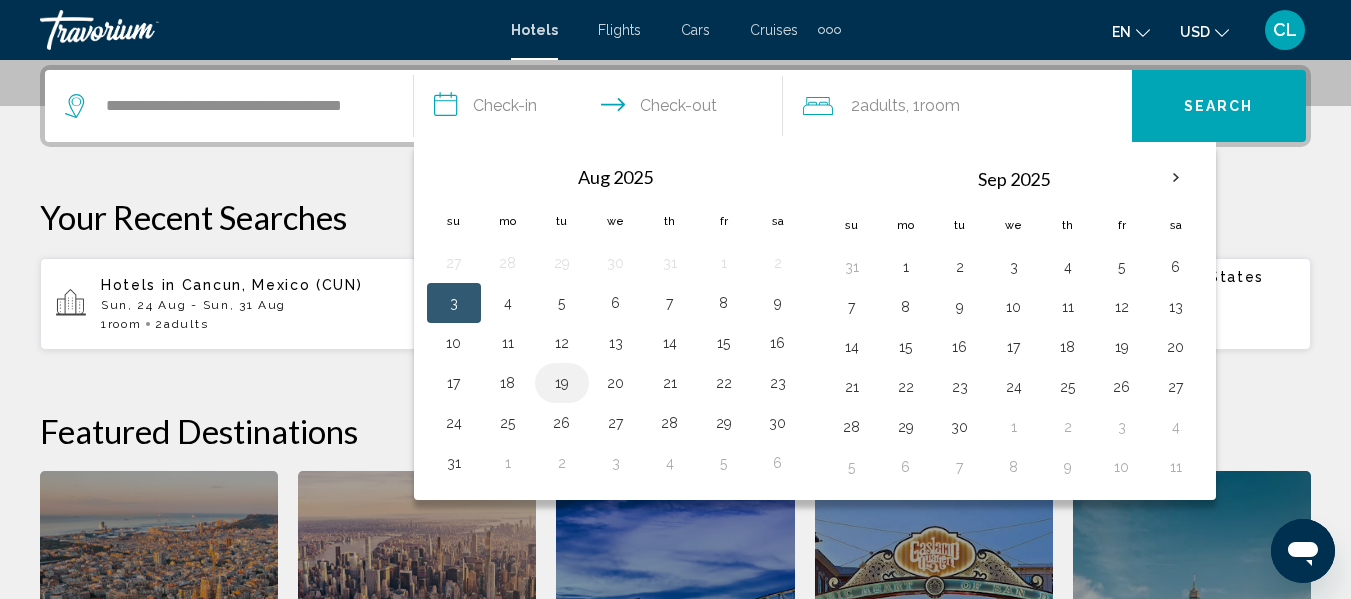 click on "19" at bounding box center [562, 383] 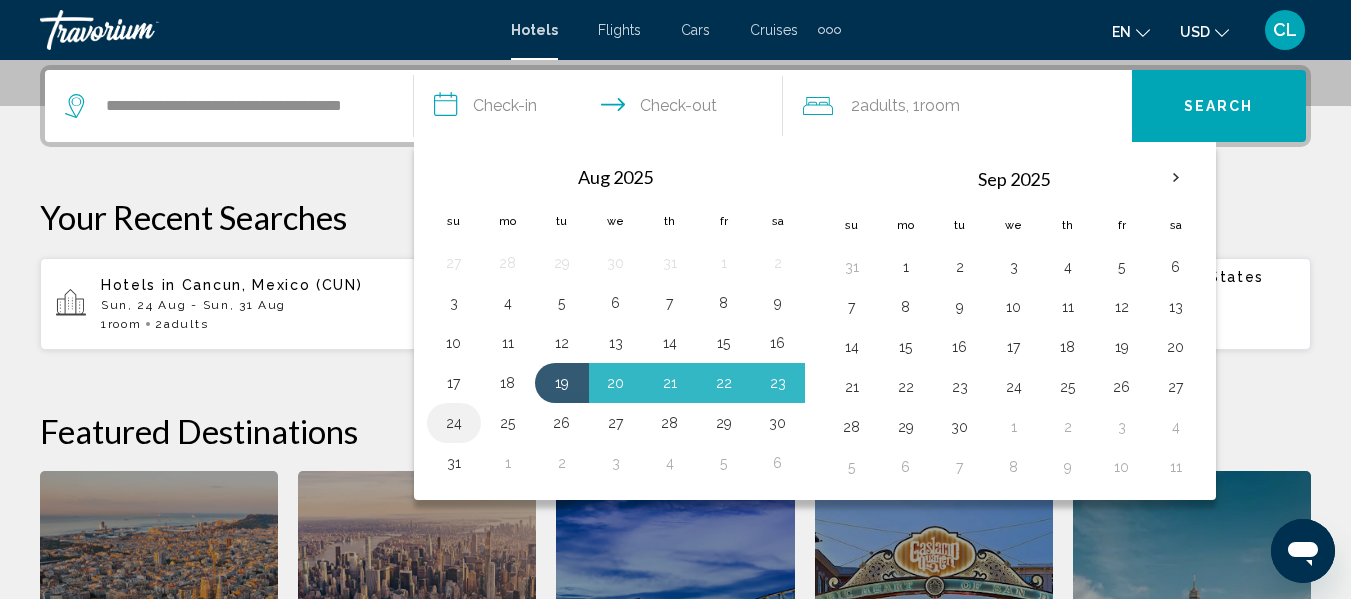 click on "24" at bounding box center (454, 423) 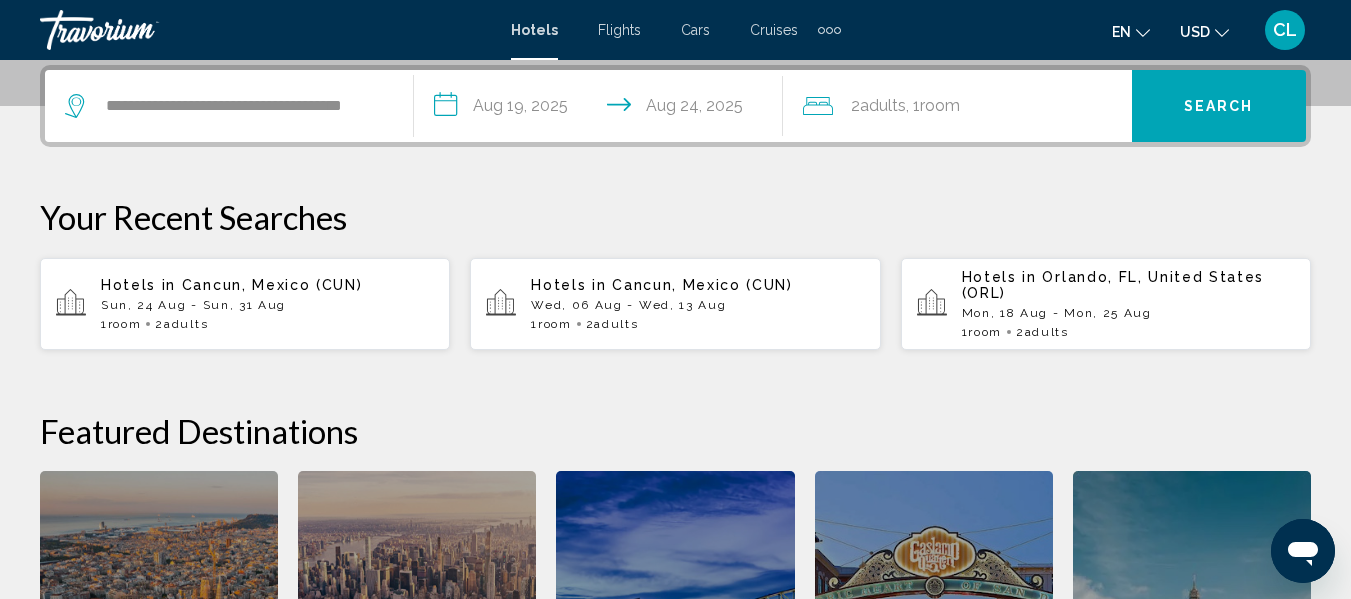 click on "Search" at bounding box center [1219, 107] 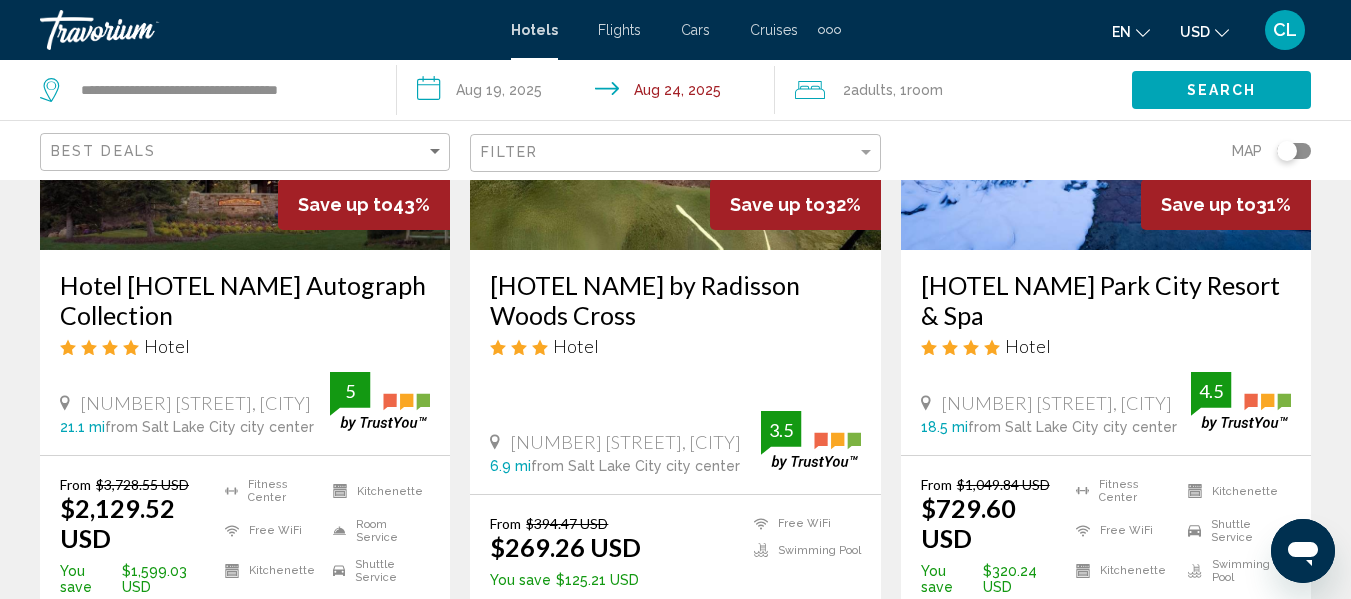 scroll, scrollTop: 360, scrollLeft: 0, axis: vertical 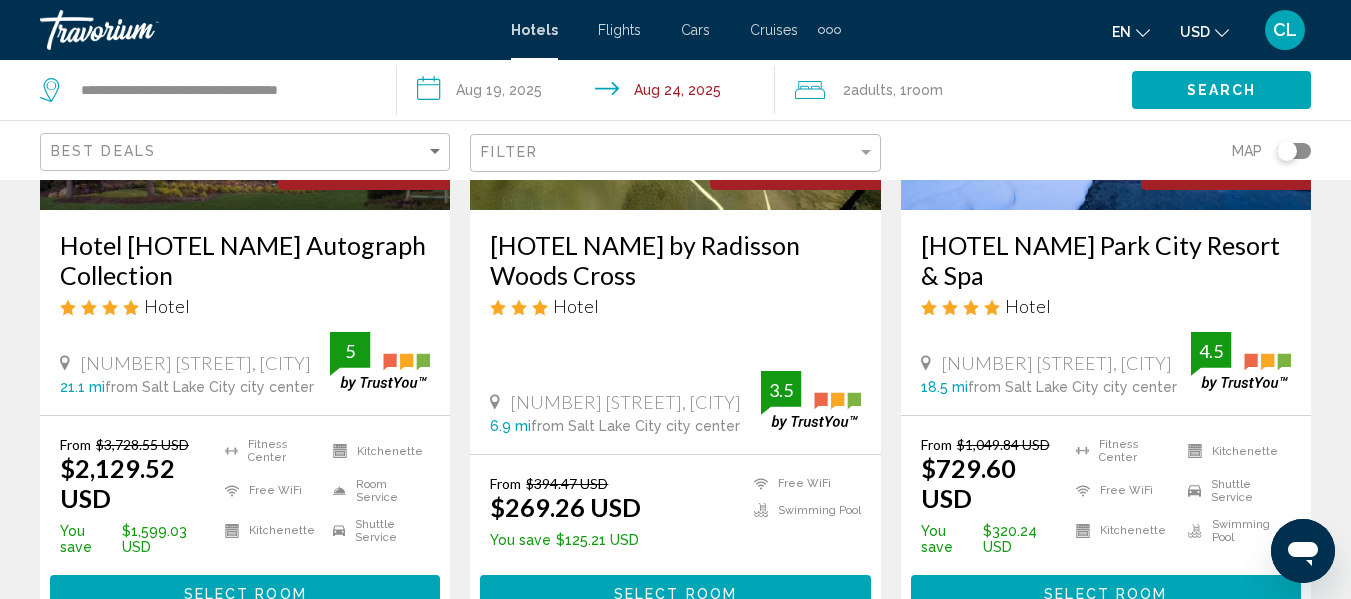 click on "USD
USD ($) MXN (Mex$) CAD (Can$) GBP (£) EUR (€) AUD (A$) NZD (NZ$) CNY (CN¥)" 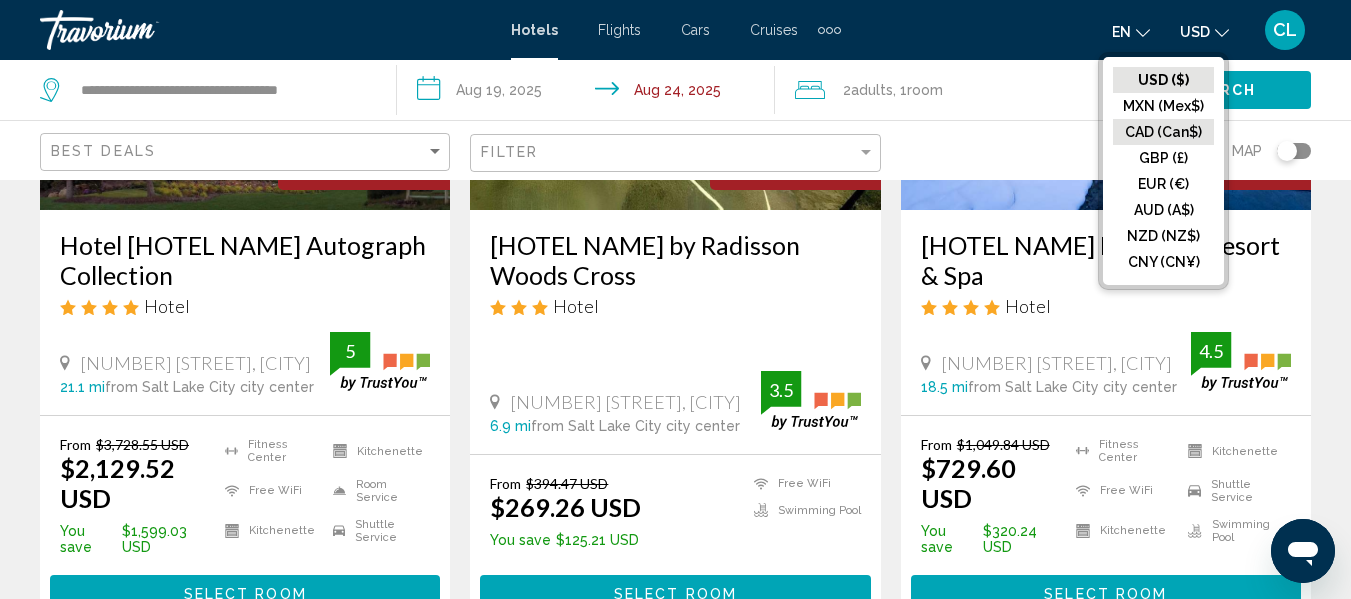 click on "CAD (Can$)" 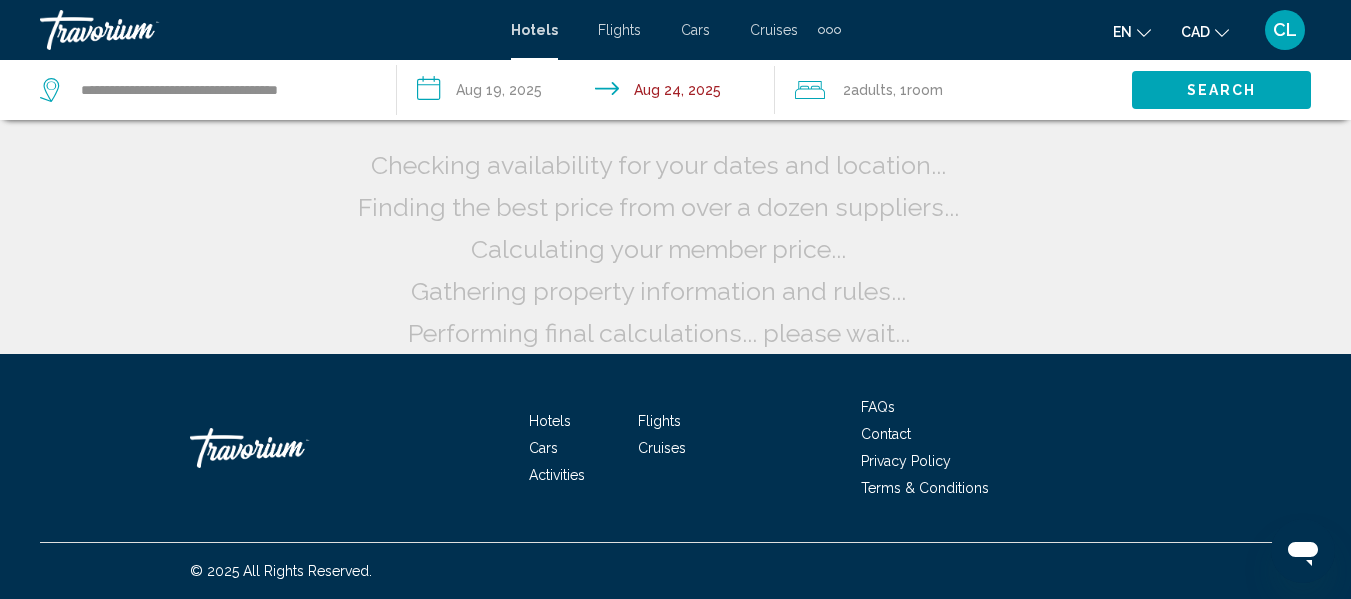 scroll, scrollTop: 58, scrollLeft: 0, axis: vertical 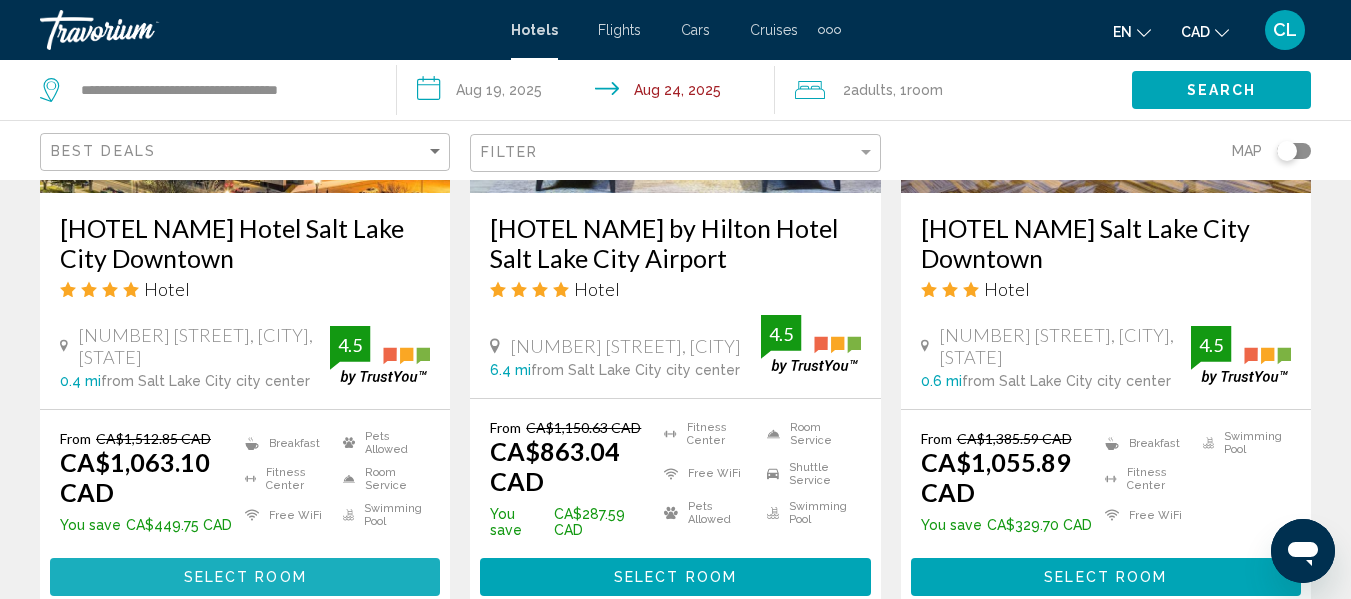 click on "Select Room" at bounding box center [245, 576] 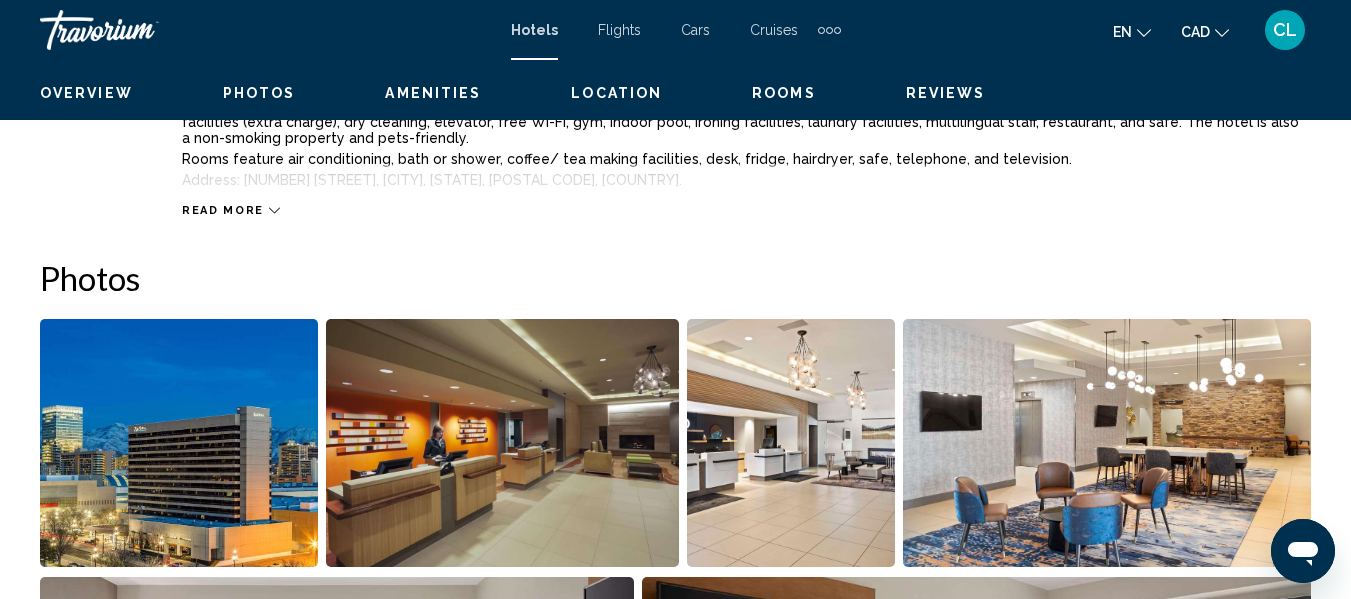 scroll, scrollTop: 235, scrollLeft: 0, axis: vertical 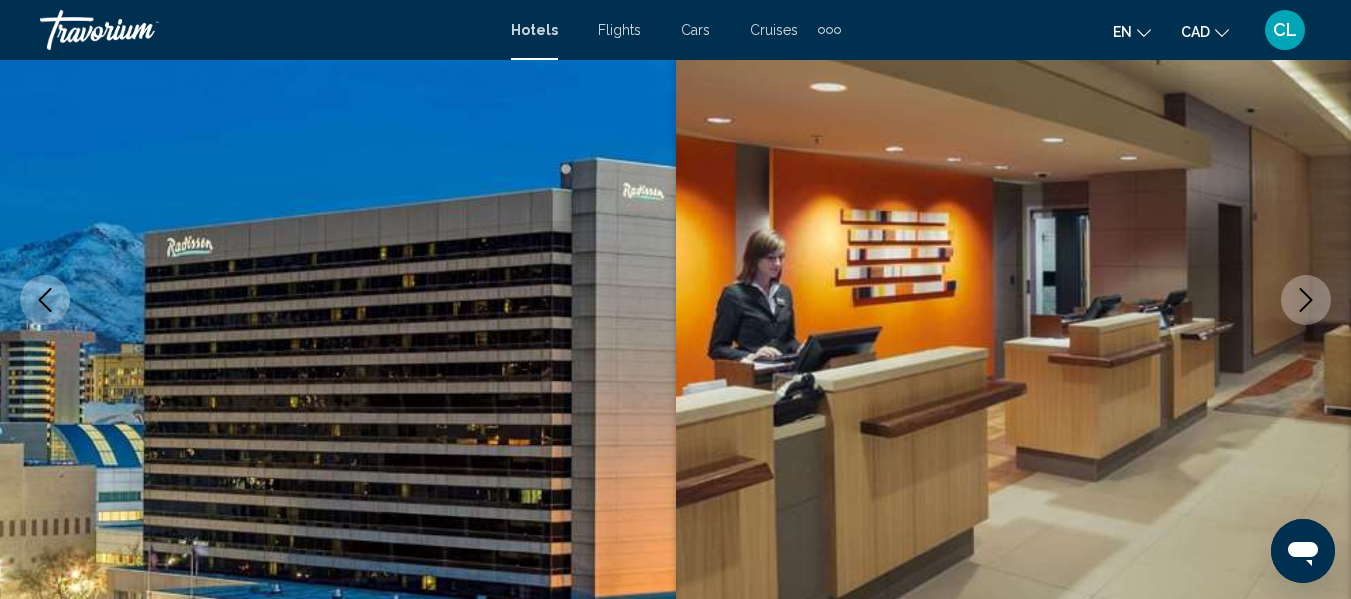 type 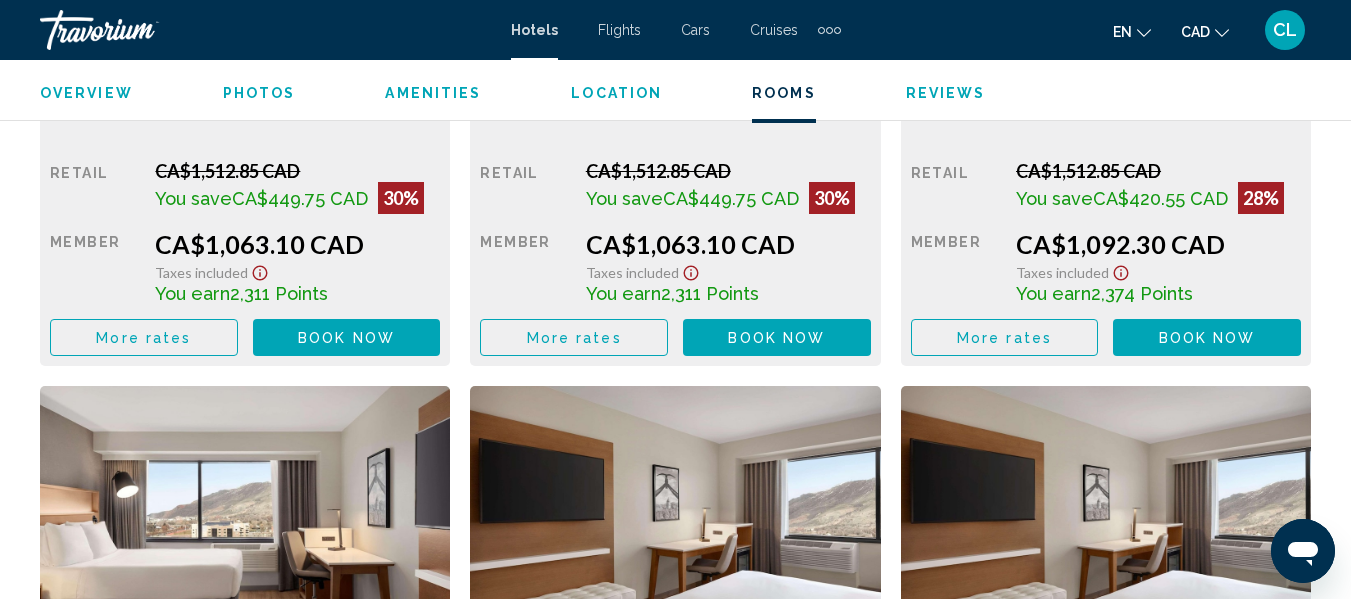 scroll, scrollTop: 3475, scrollLeft: 0, axis: vertical 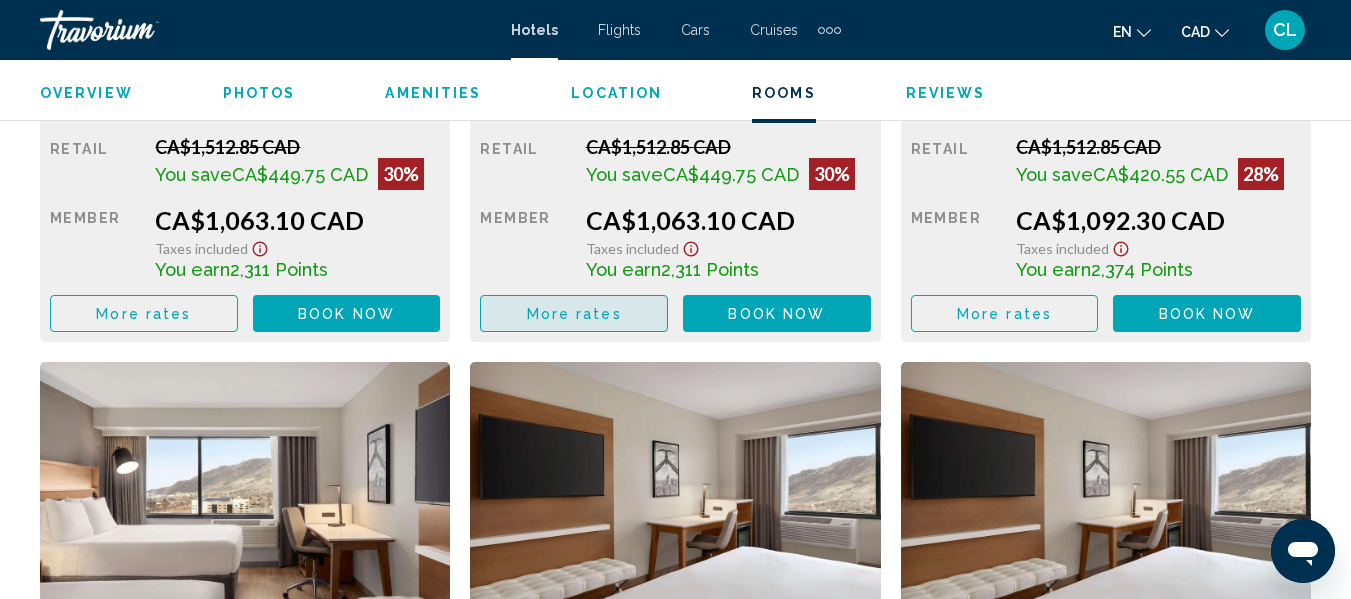 click on "More rates" at bounding box center (574, 314) 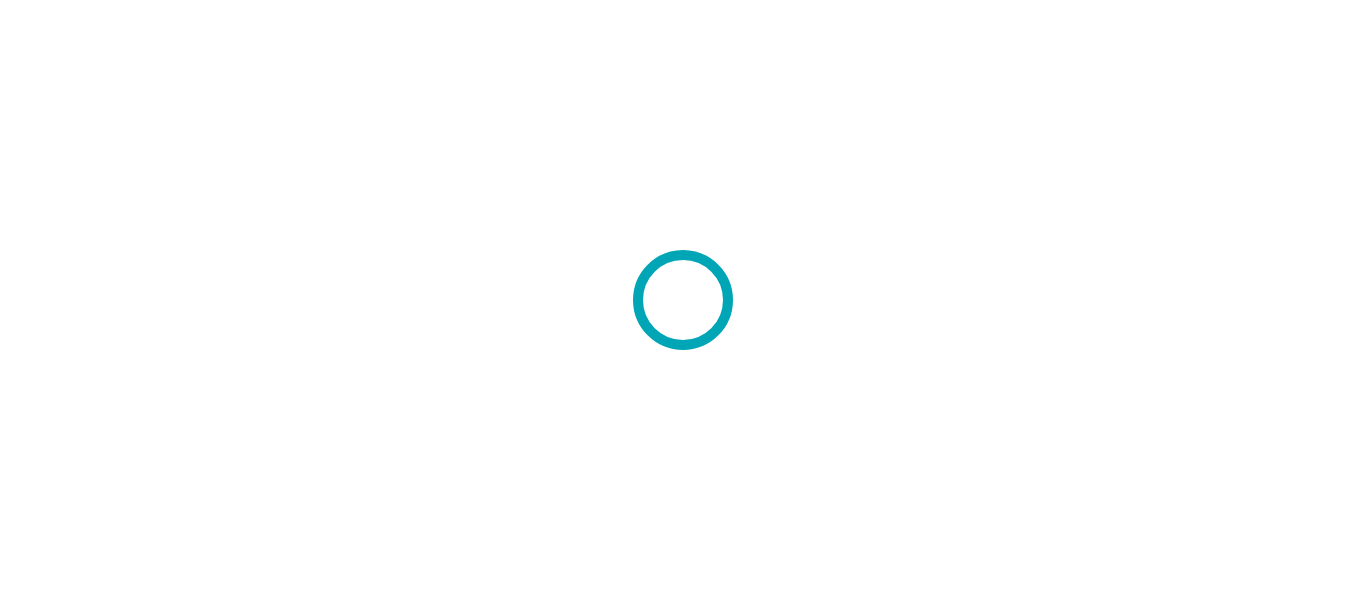 scroll, scrollTop: 0, scrollLeft: 0, axis: both 